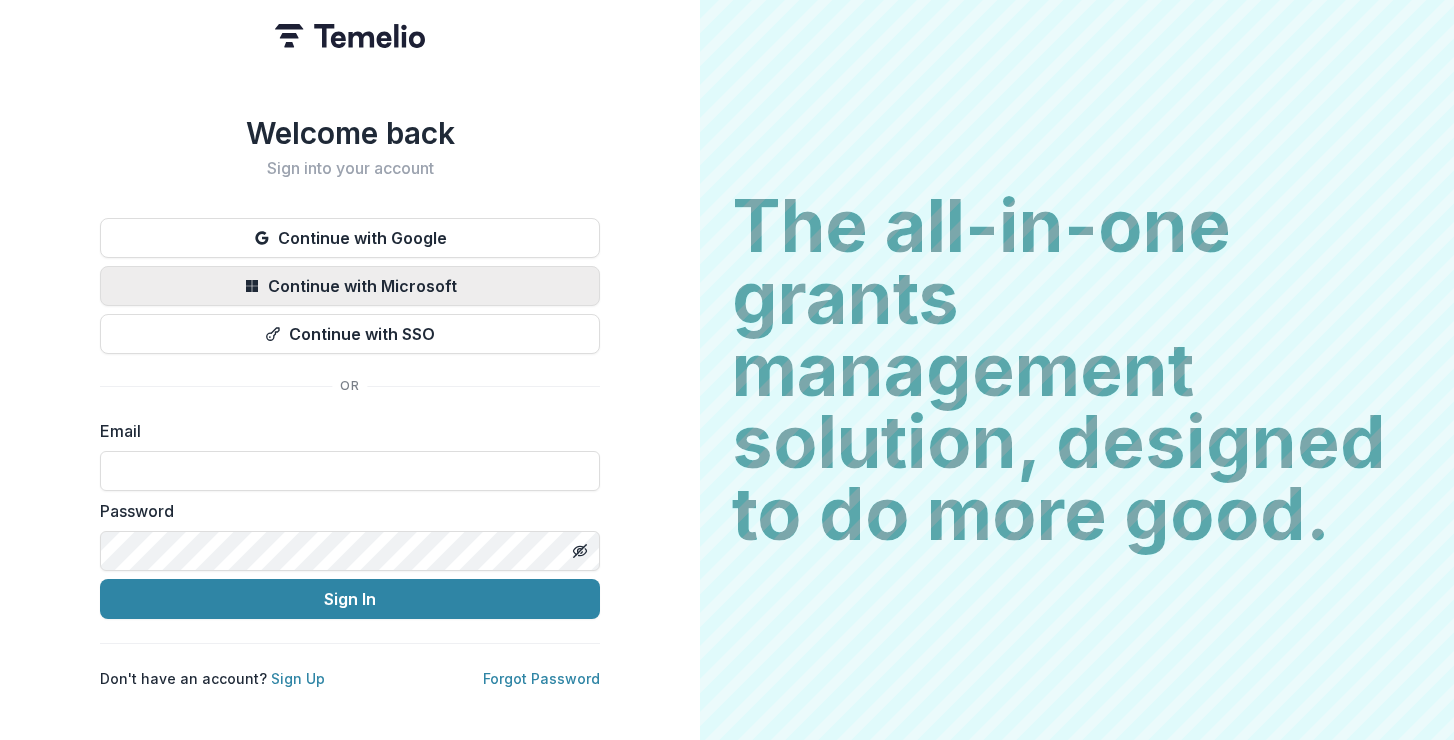 scroll, scrollTop: 0, scrollLeft: 0, axis: both 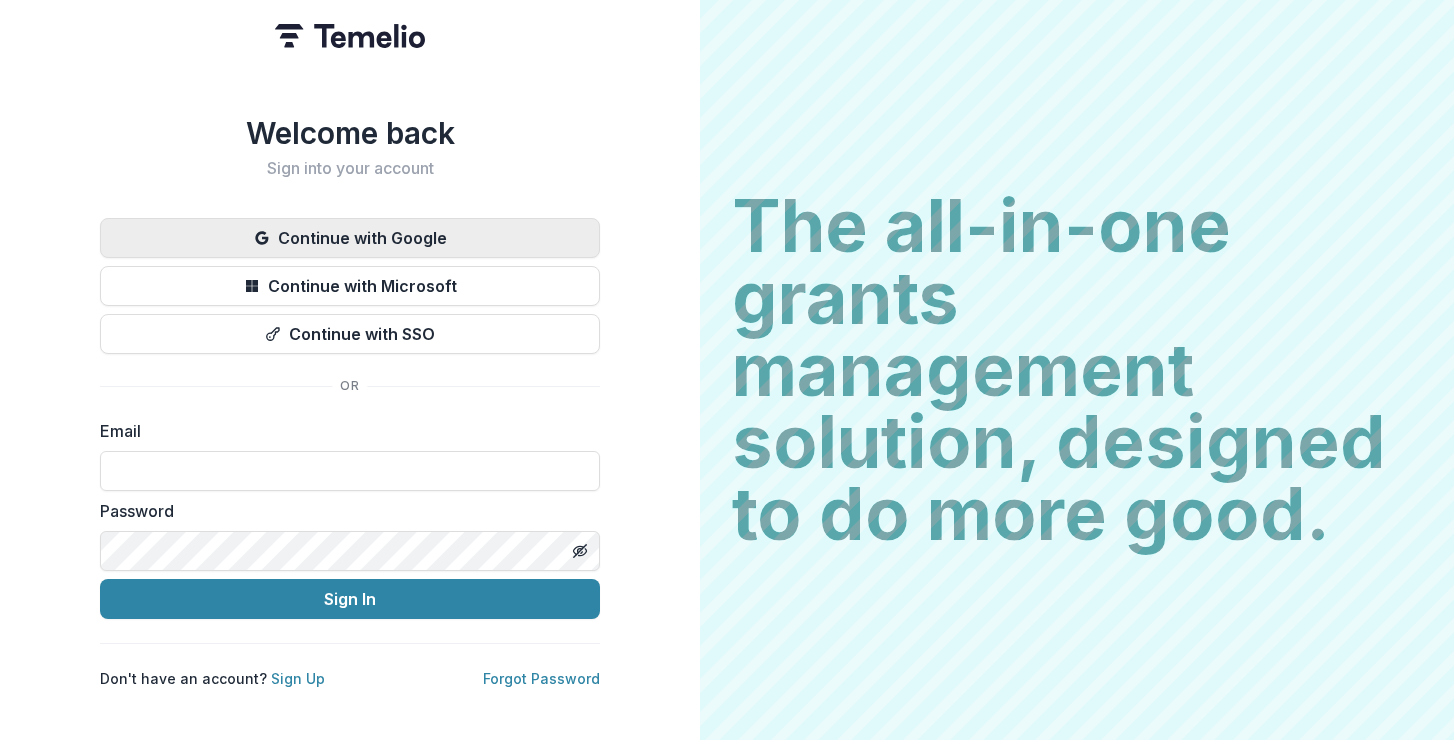 click on "Continue with Google" at bounding box center (350, 238) 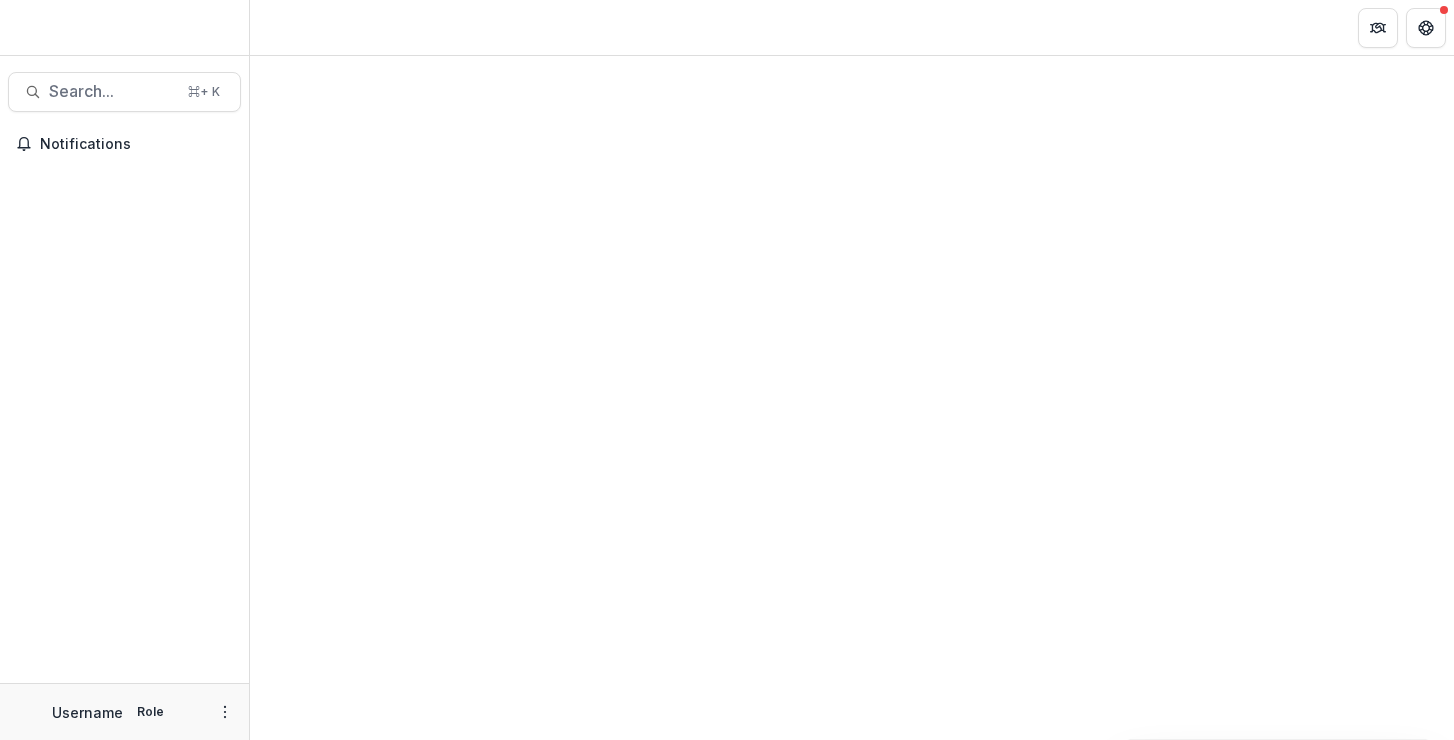 scroll, scrollTop: 0, scrollLeft: 0, axis: both 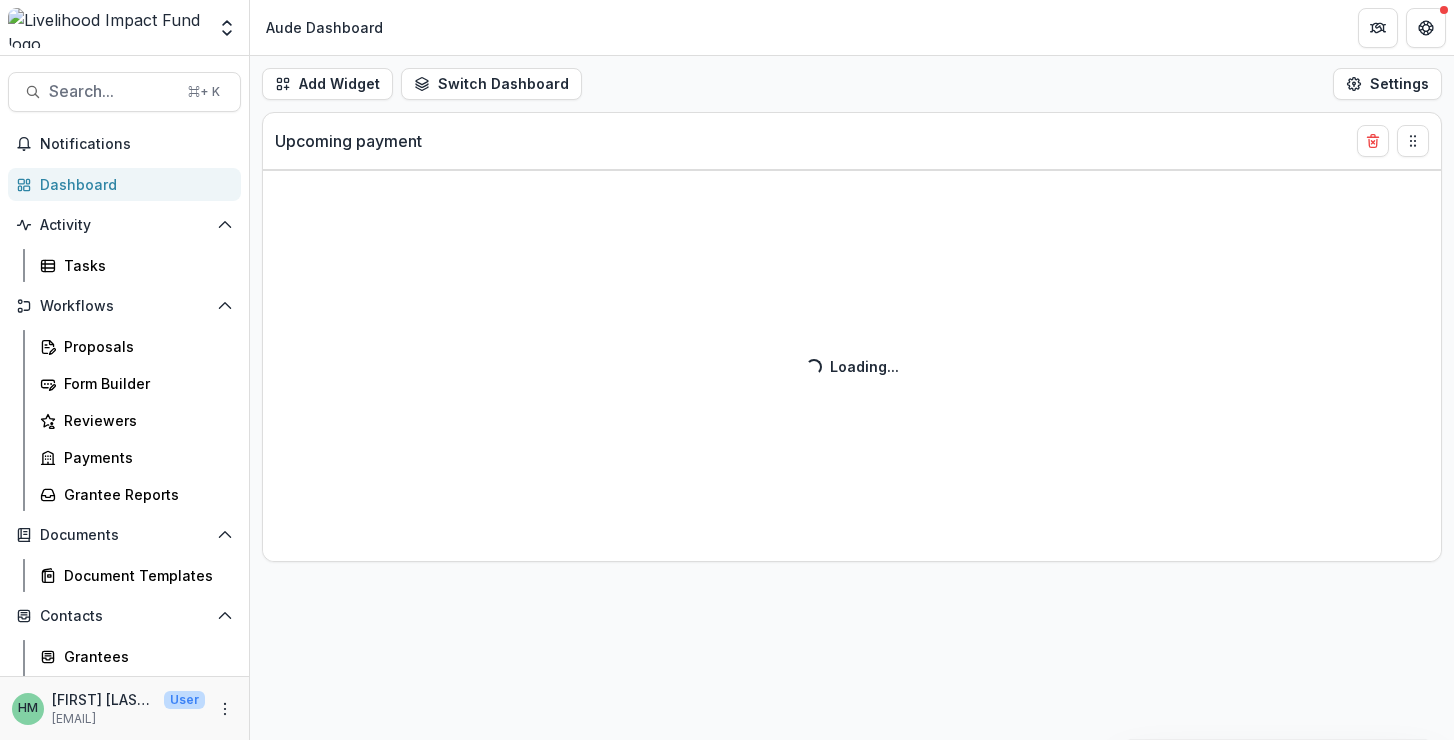 select on "******" 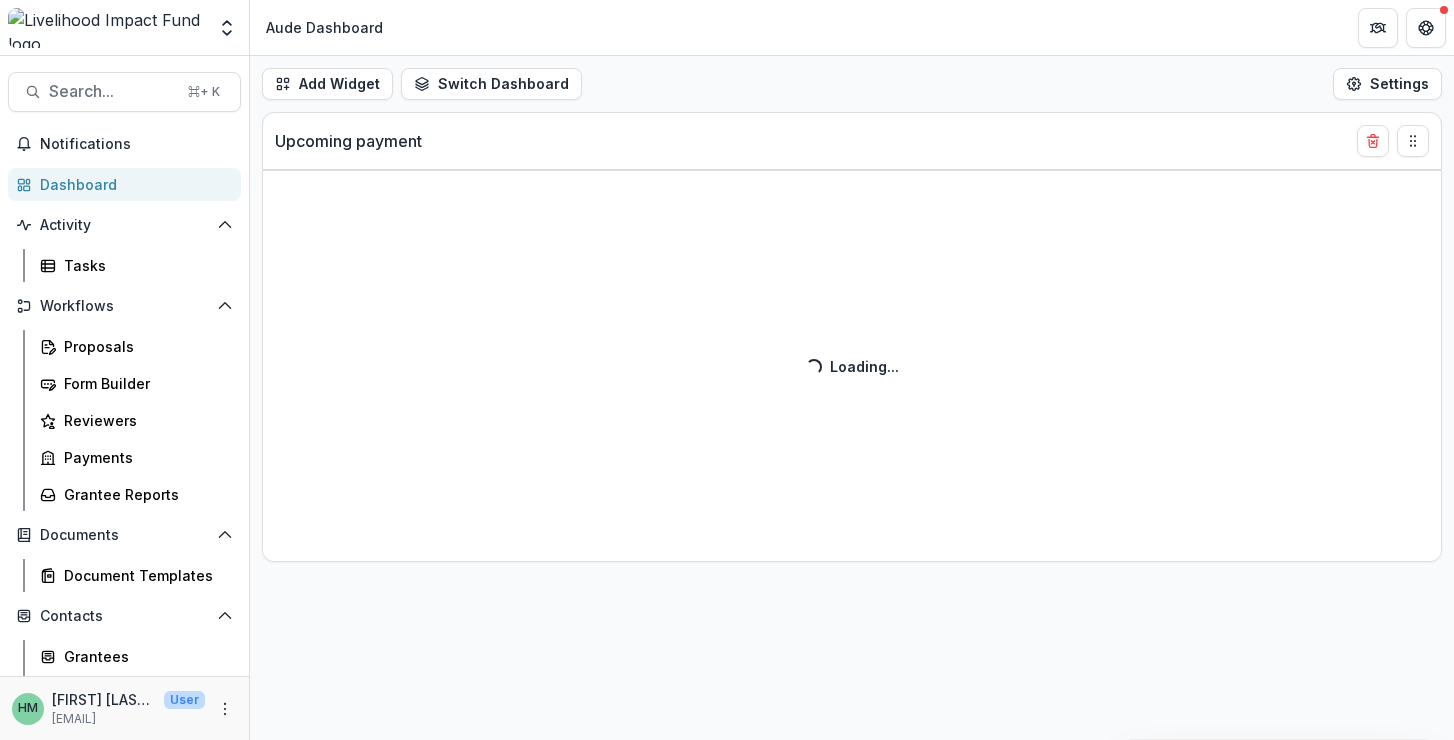 select on "******" 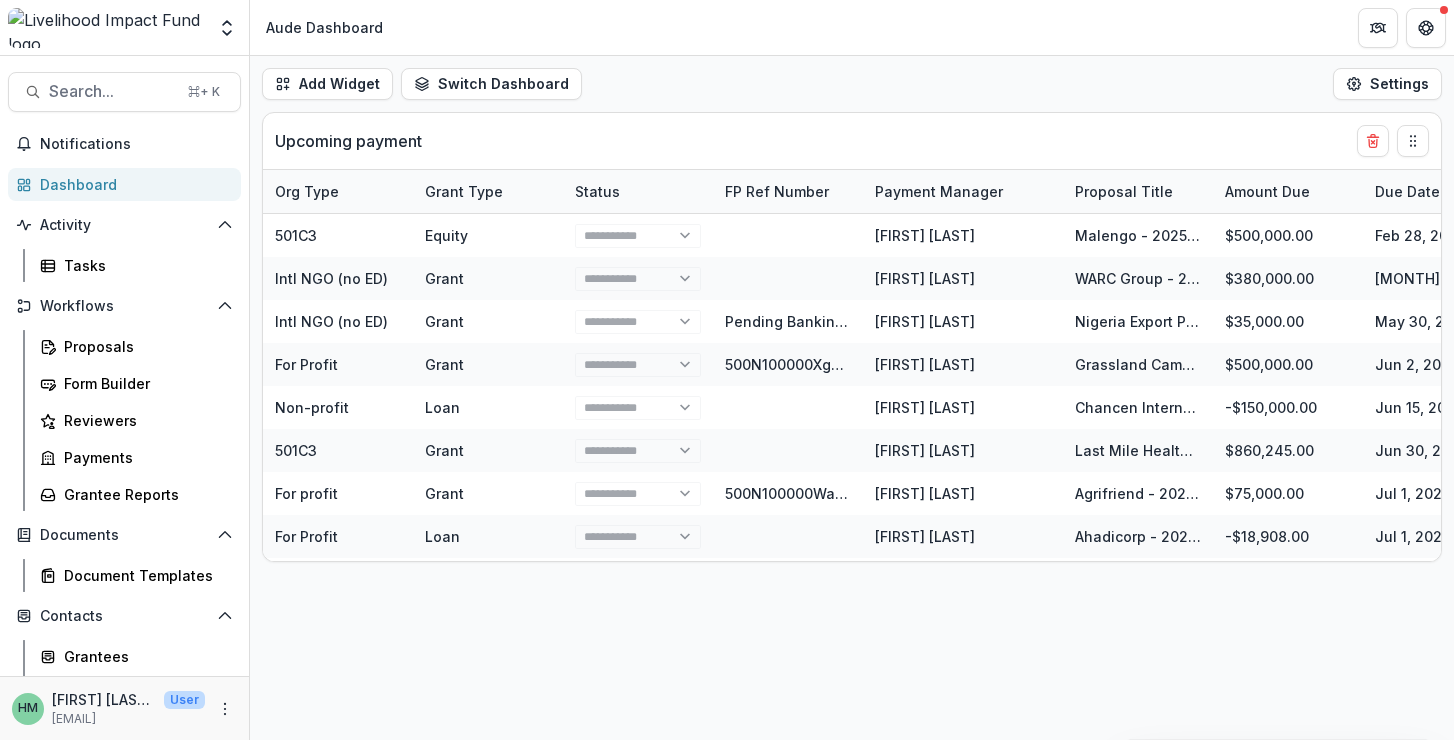 select on "******" 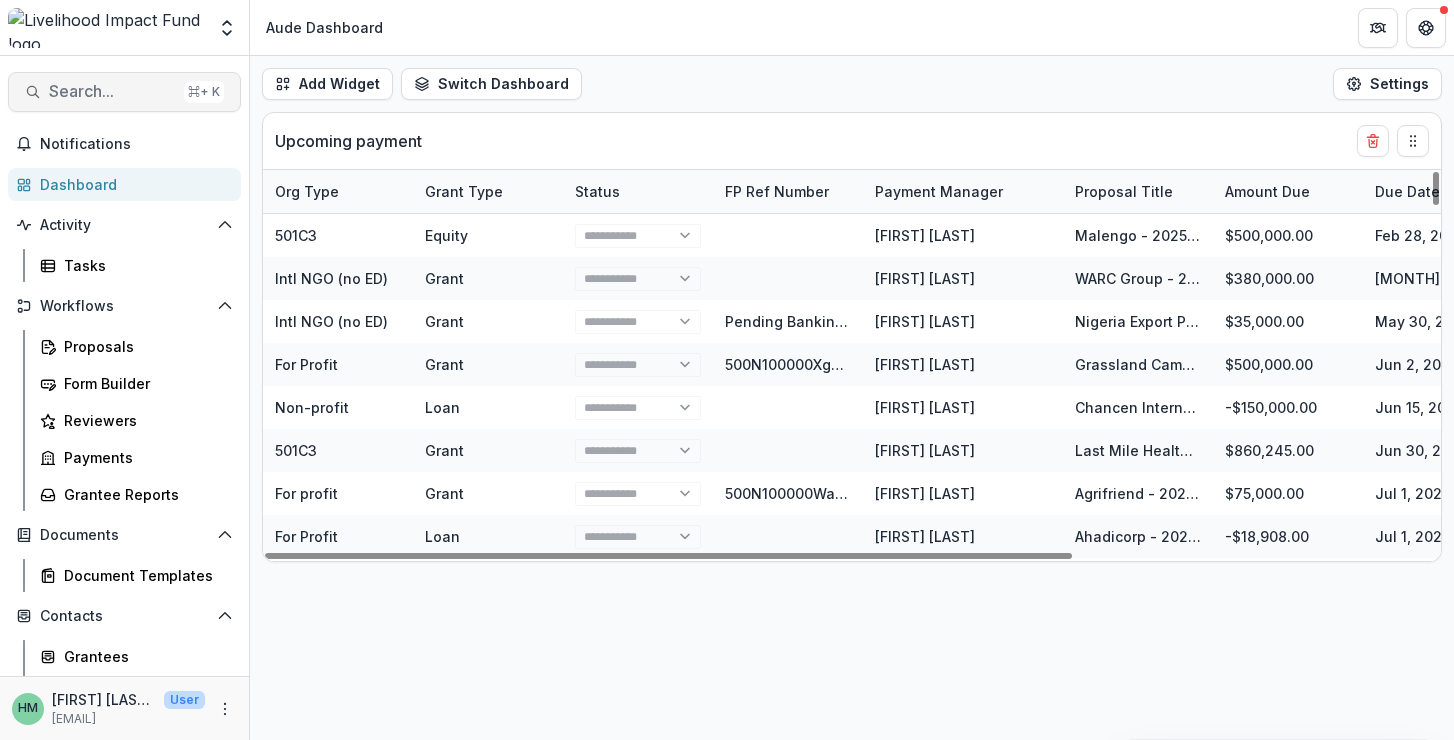 click on "Search..." at bounding box center [112, 91] 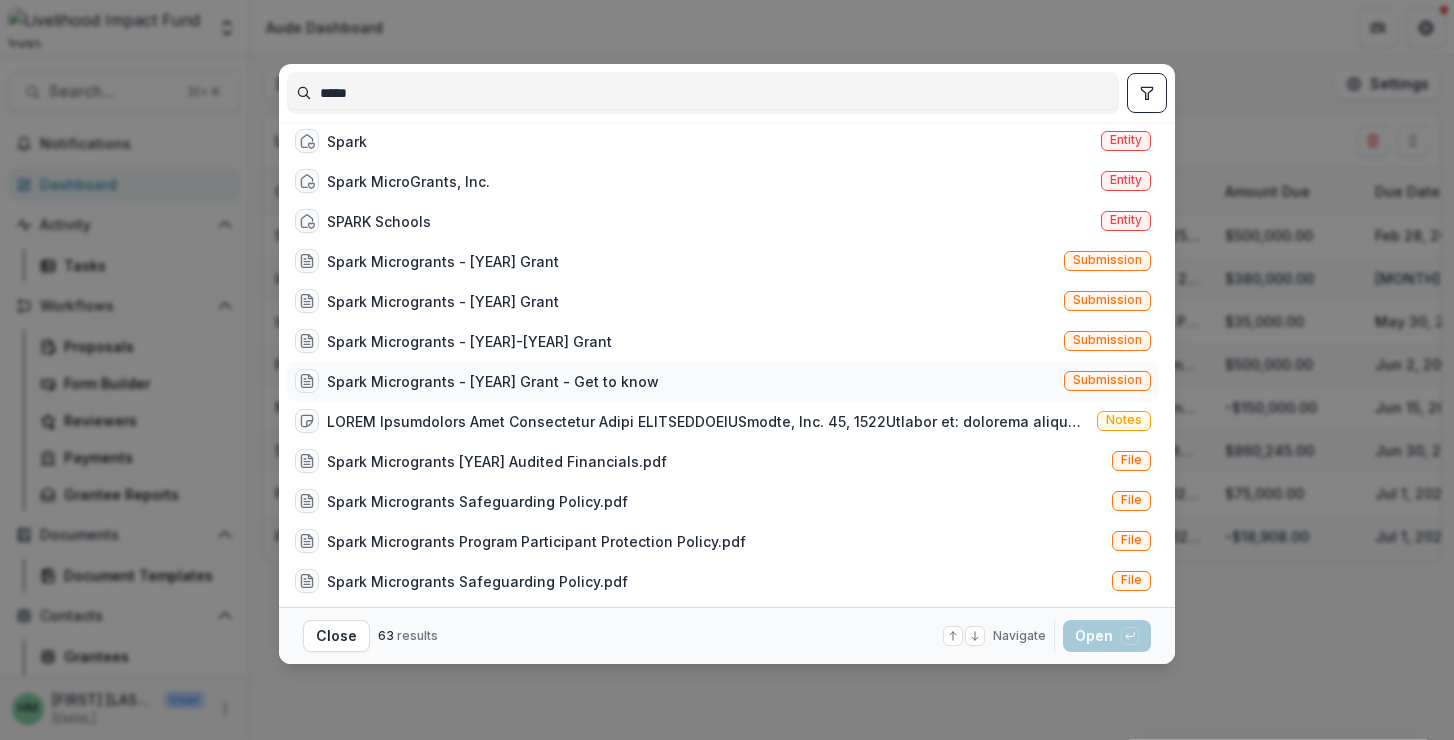 scroll, scrollTop: 12, scrollLeft: 0, axis: vertical 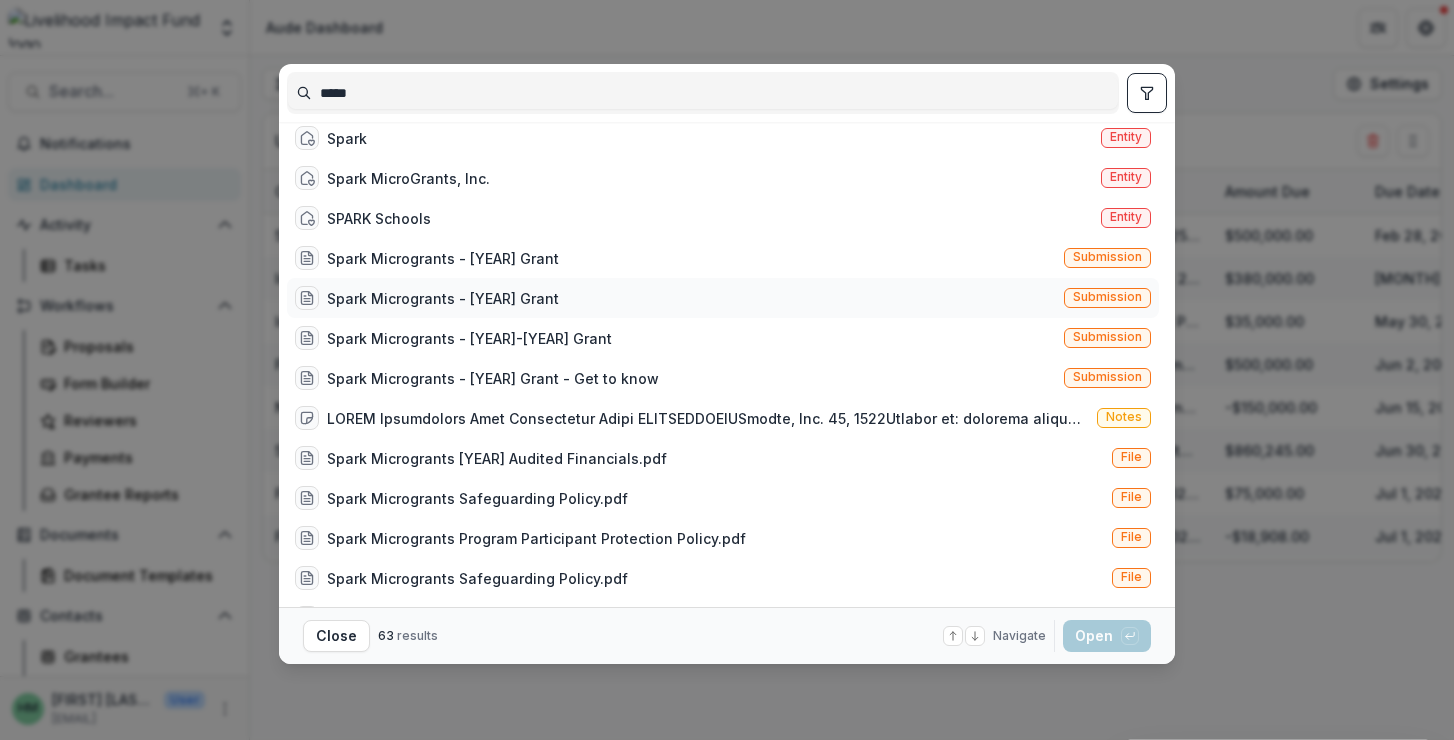 type on "*****" 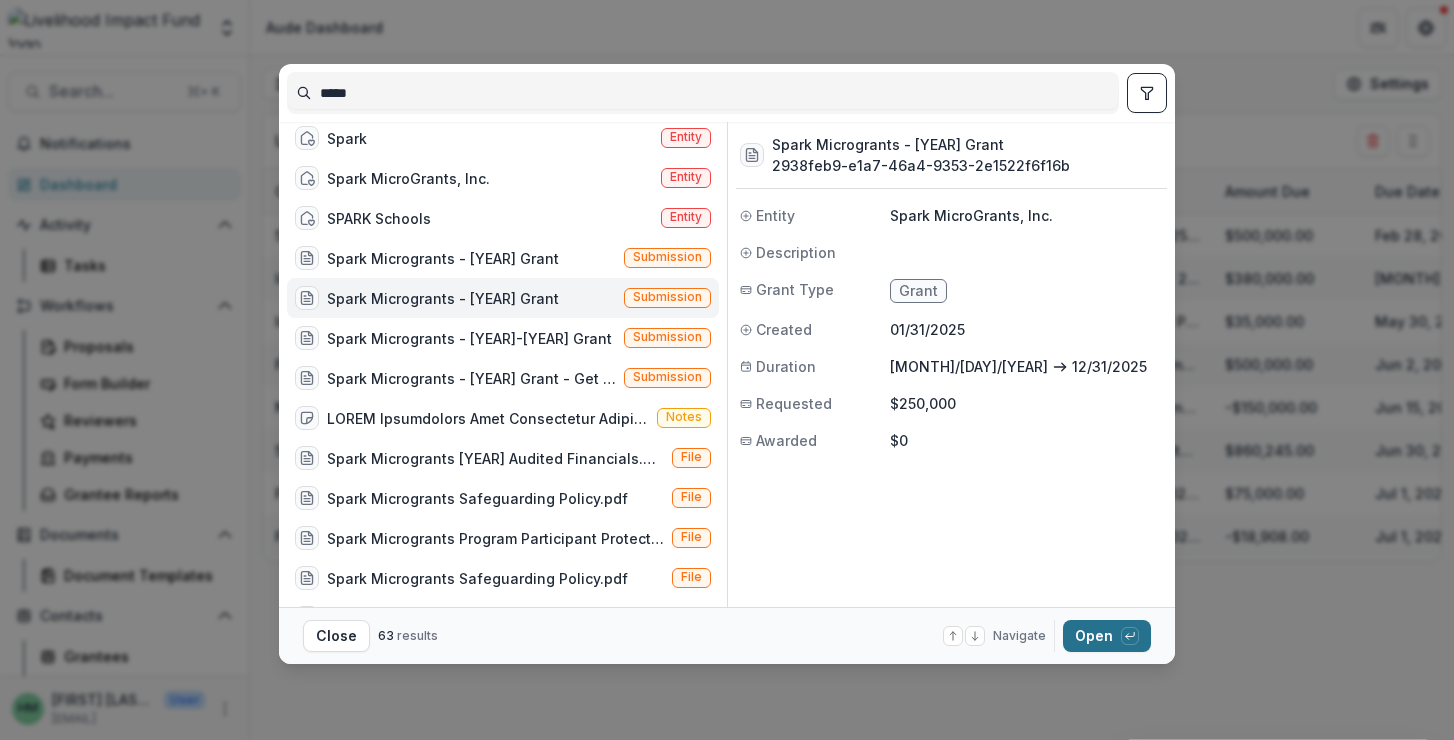 click on "Open with enter key" at bounding box center (1107, 636) 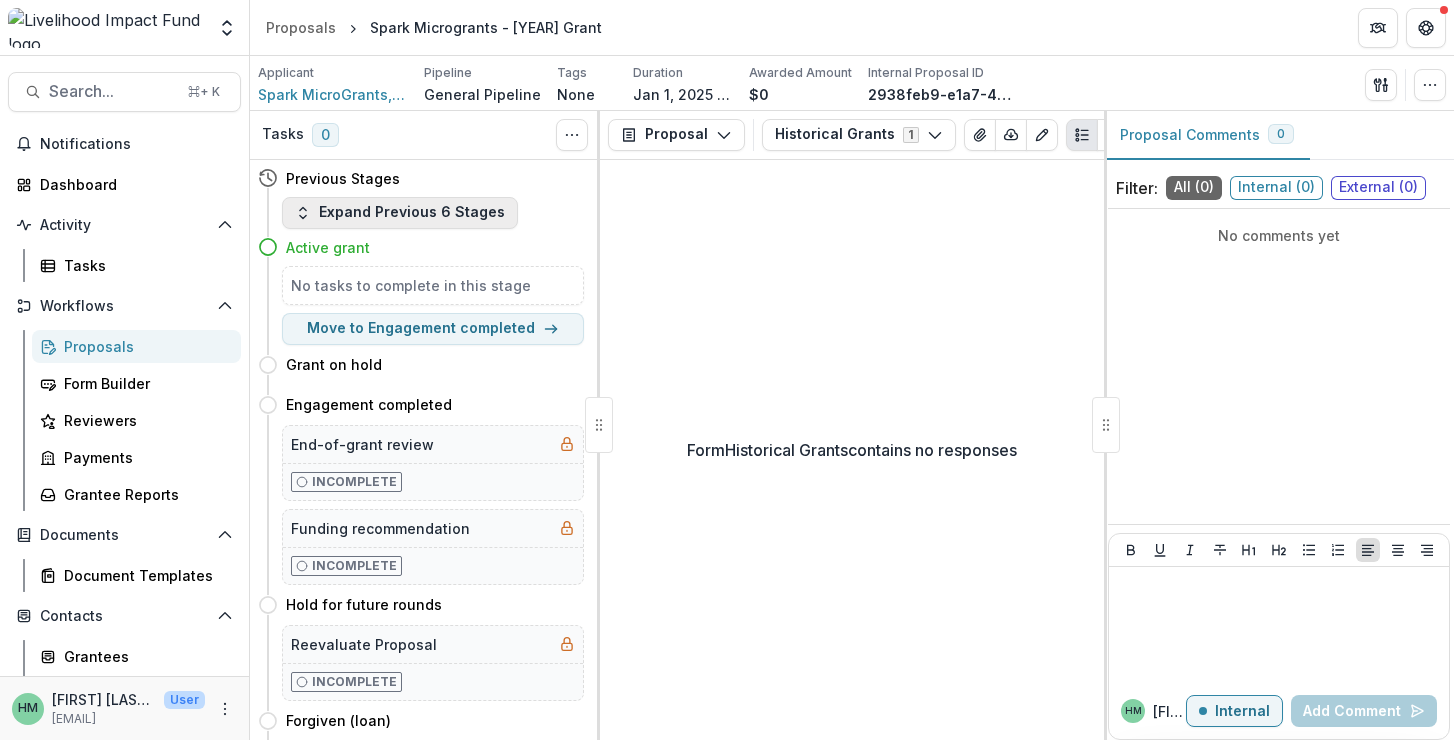 click on "Expand Previous 6 Stages" at bounding box center (400, 213) 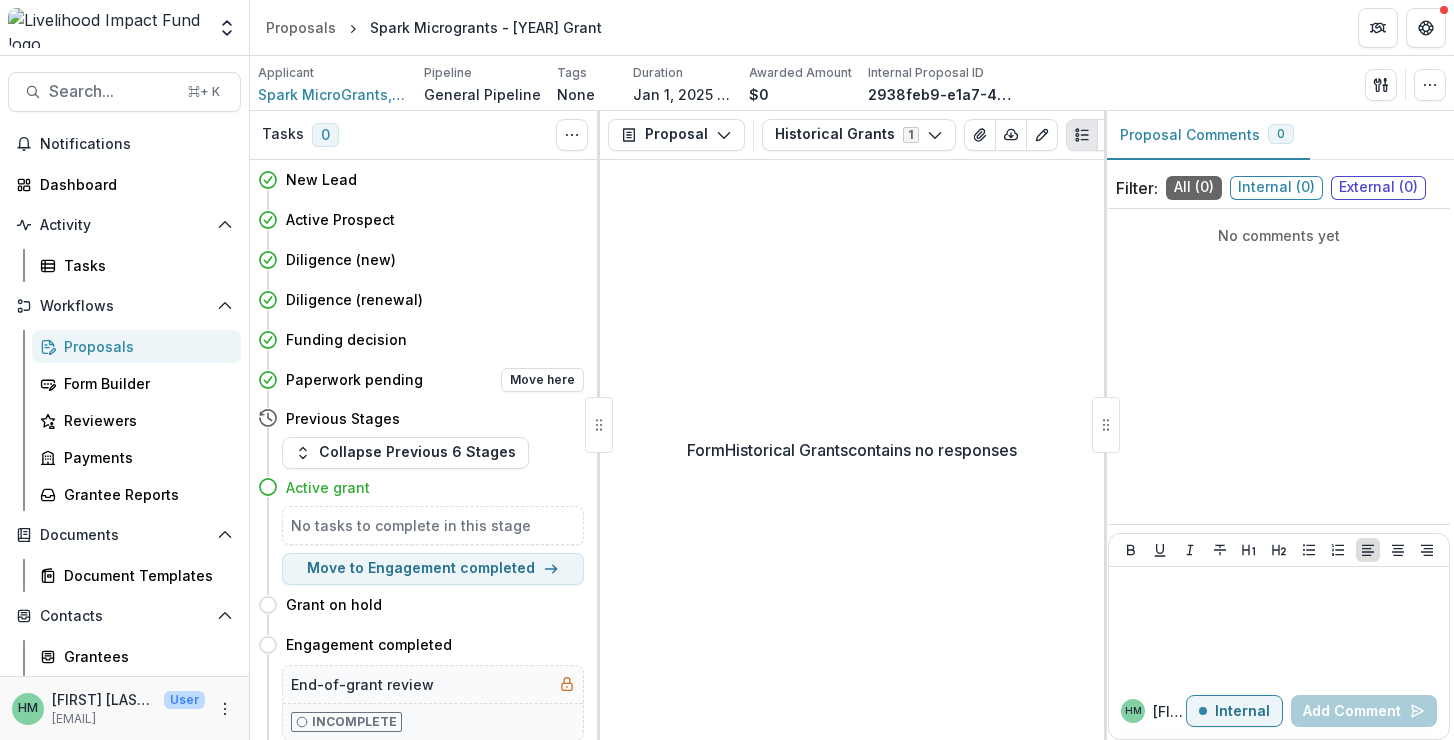 click on "Paperwork pending" at bounding box center (354, 379) 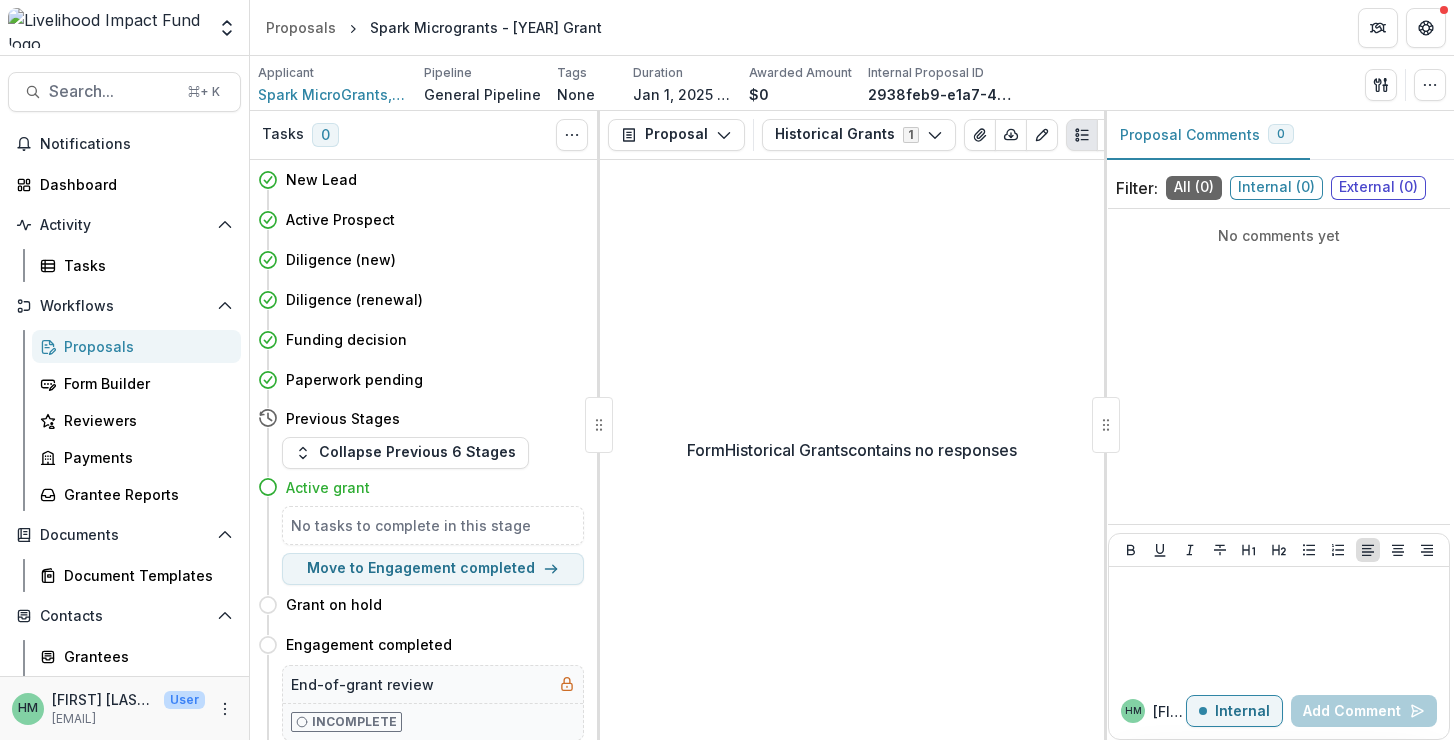 scroll, scrollTop: 0, scrollLeft: 0, axis: both 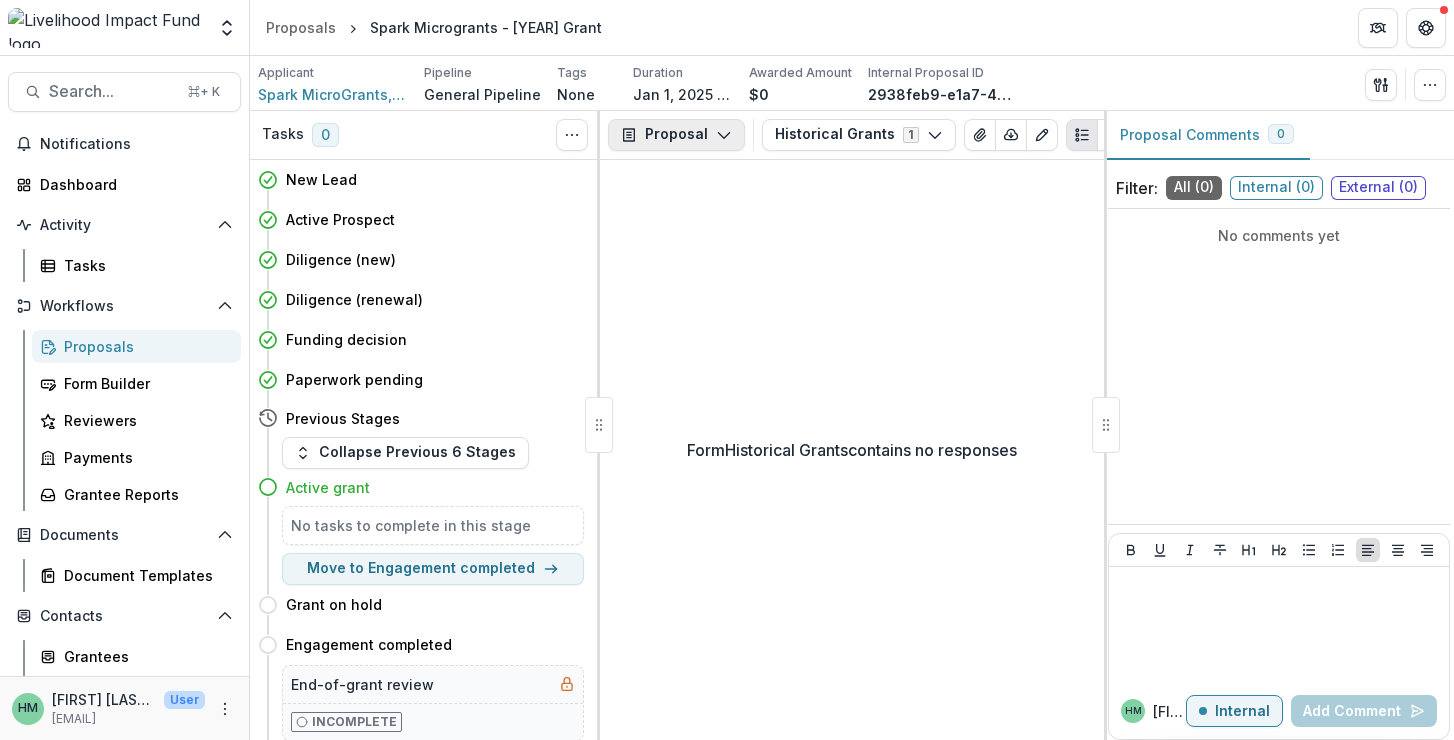 click 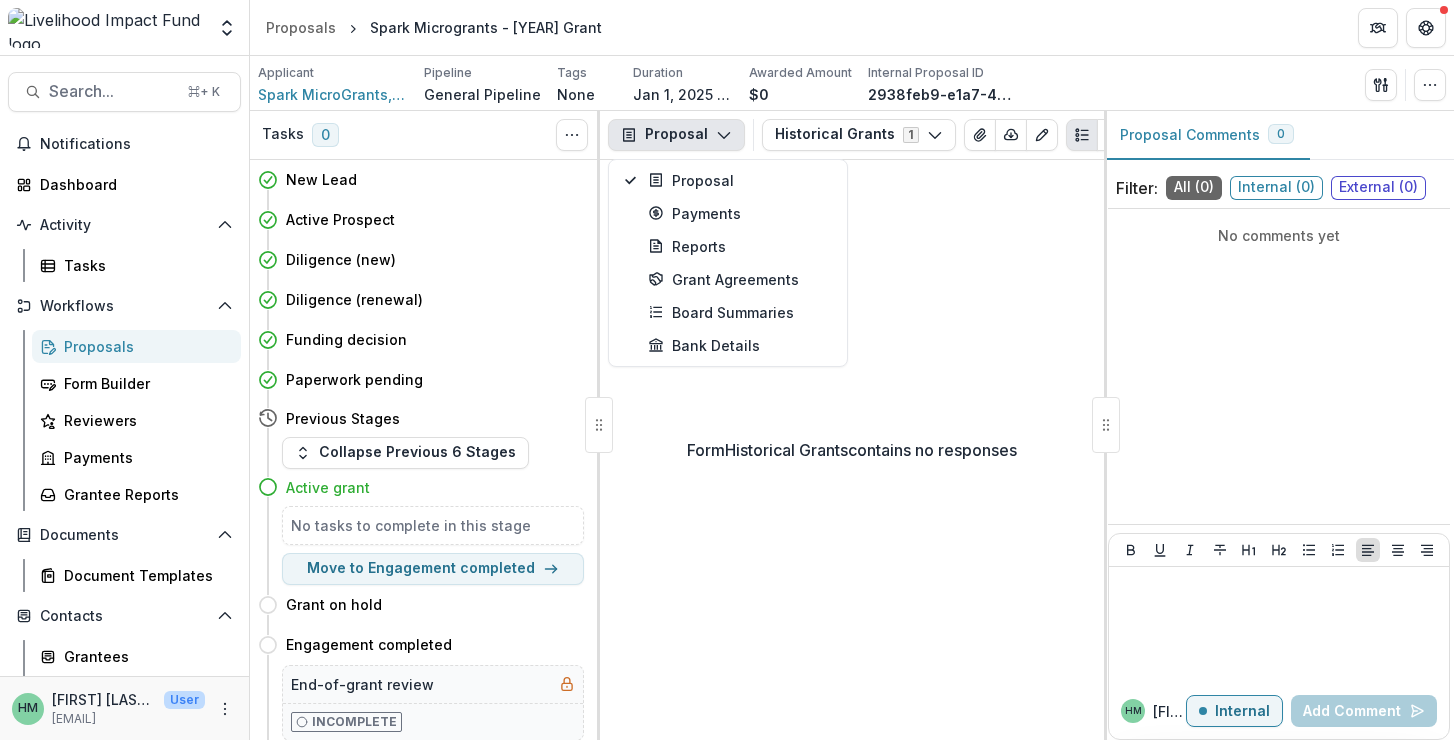 click on "Form Historical Grants contains no responses" at bounding box center [852, 450] 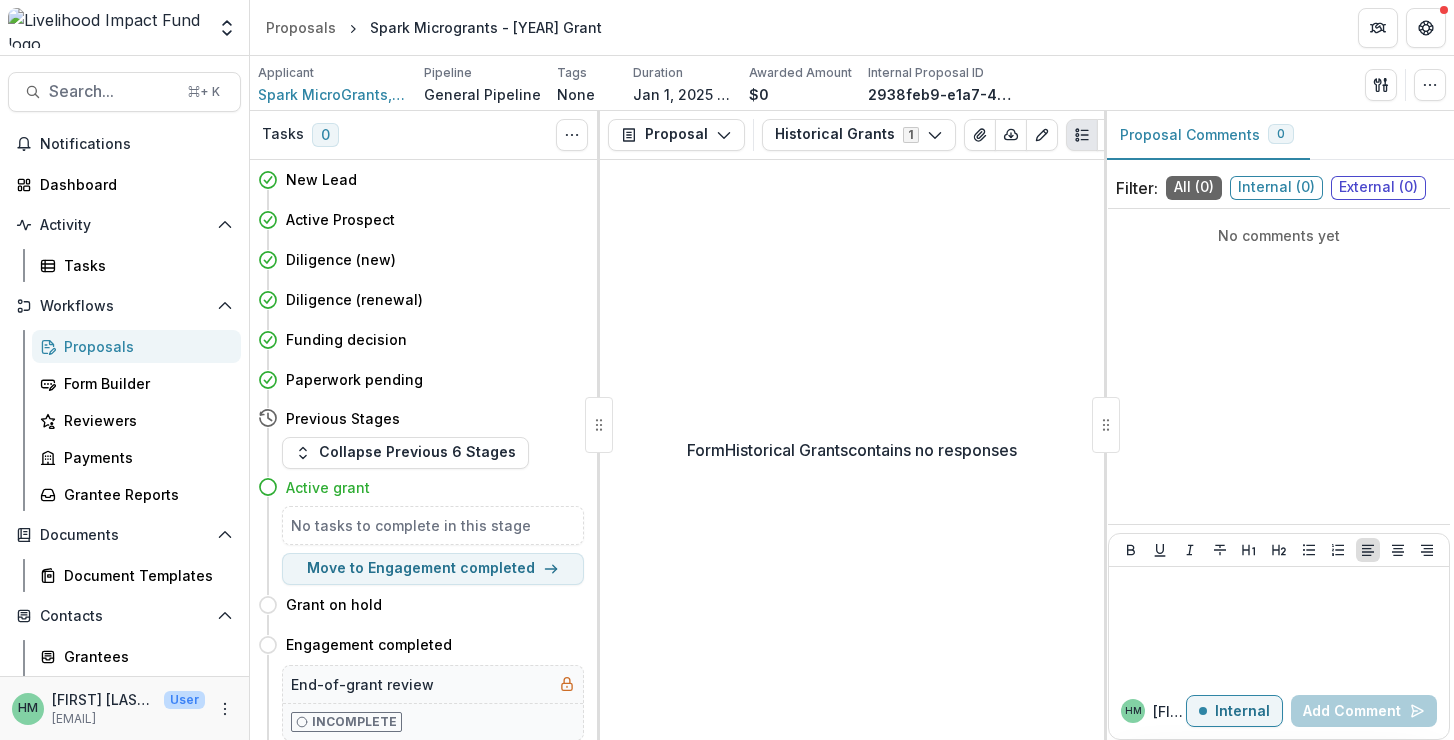 scroll, scrollTop: 0, scrollLeft: 0, axis: both 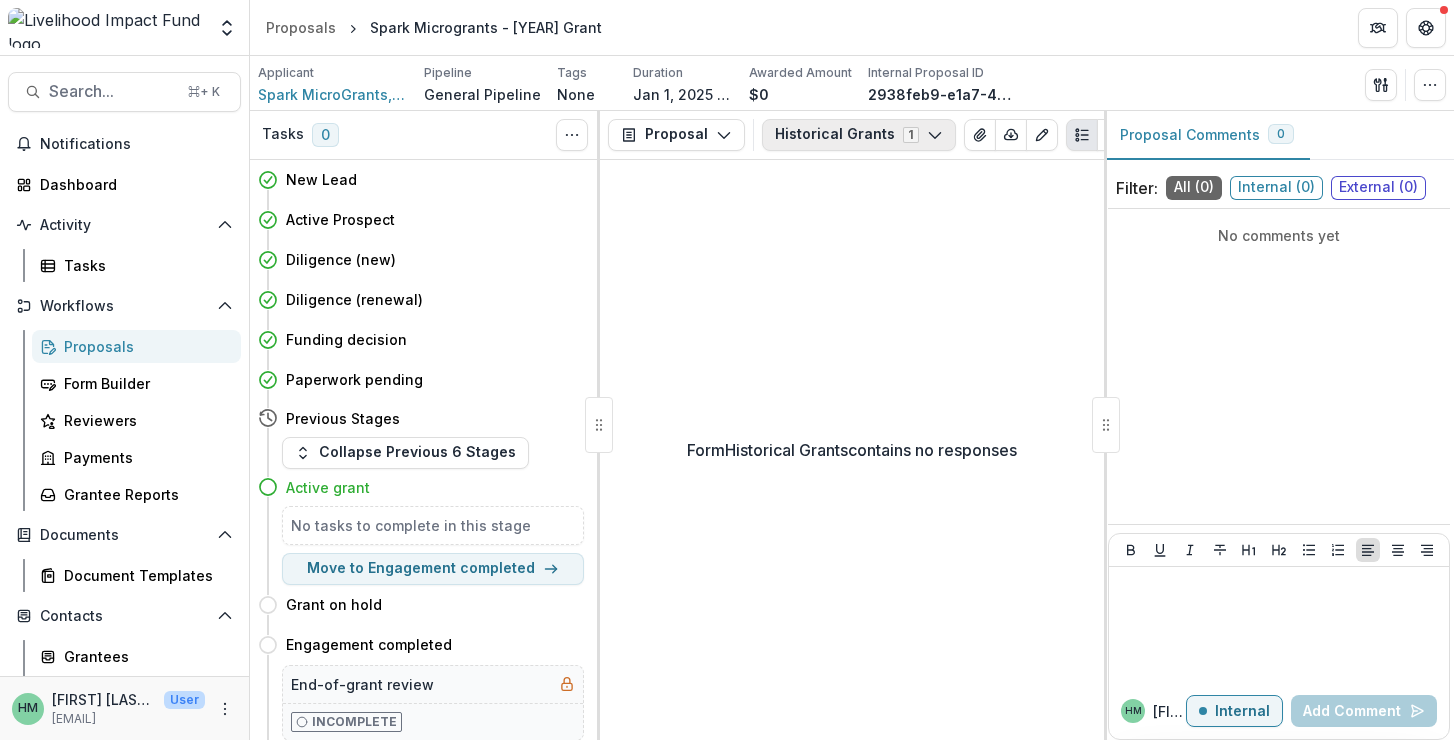 click 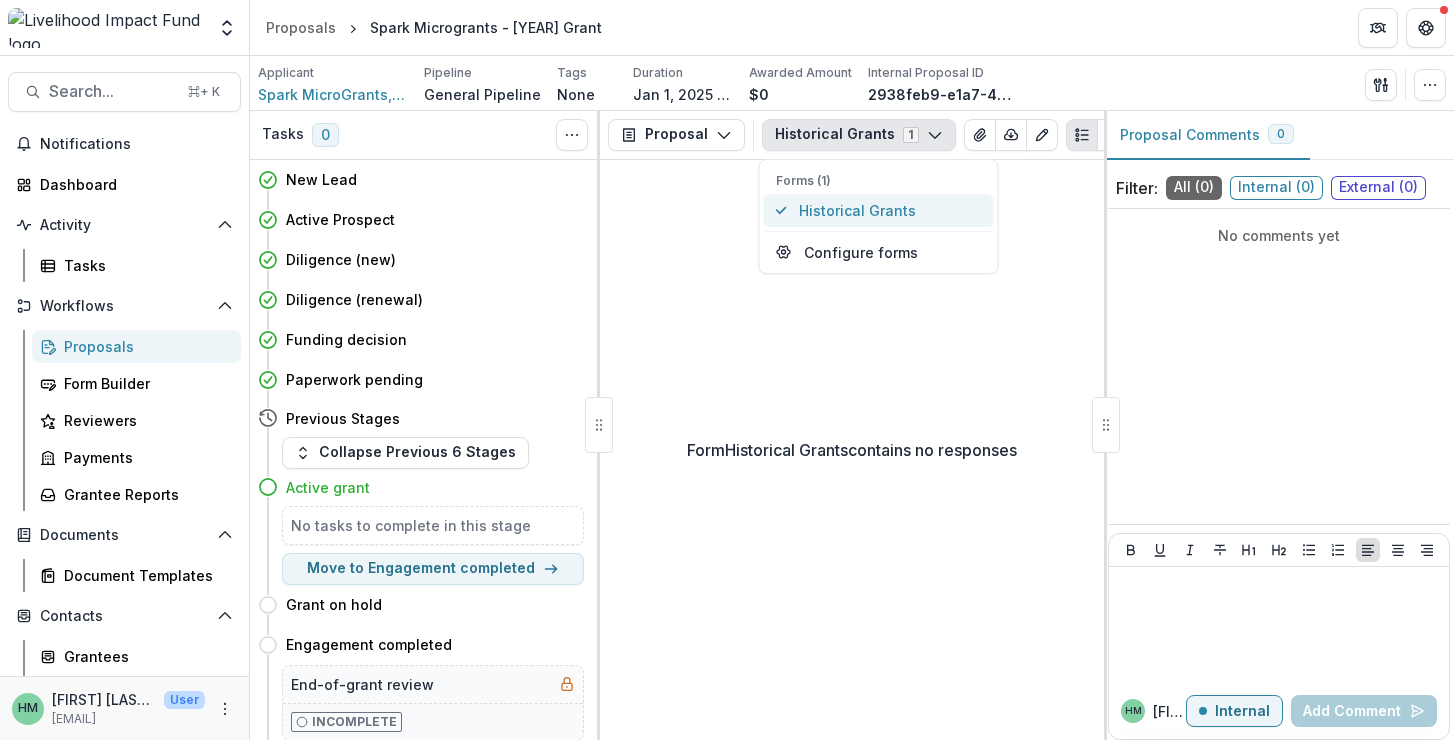 click on "Historical Grants" at bounding box center [890, 210] 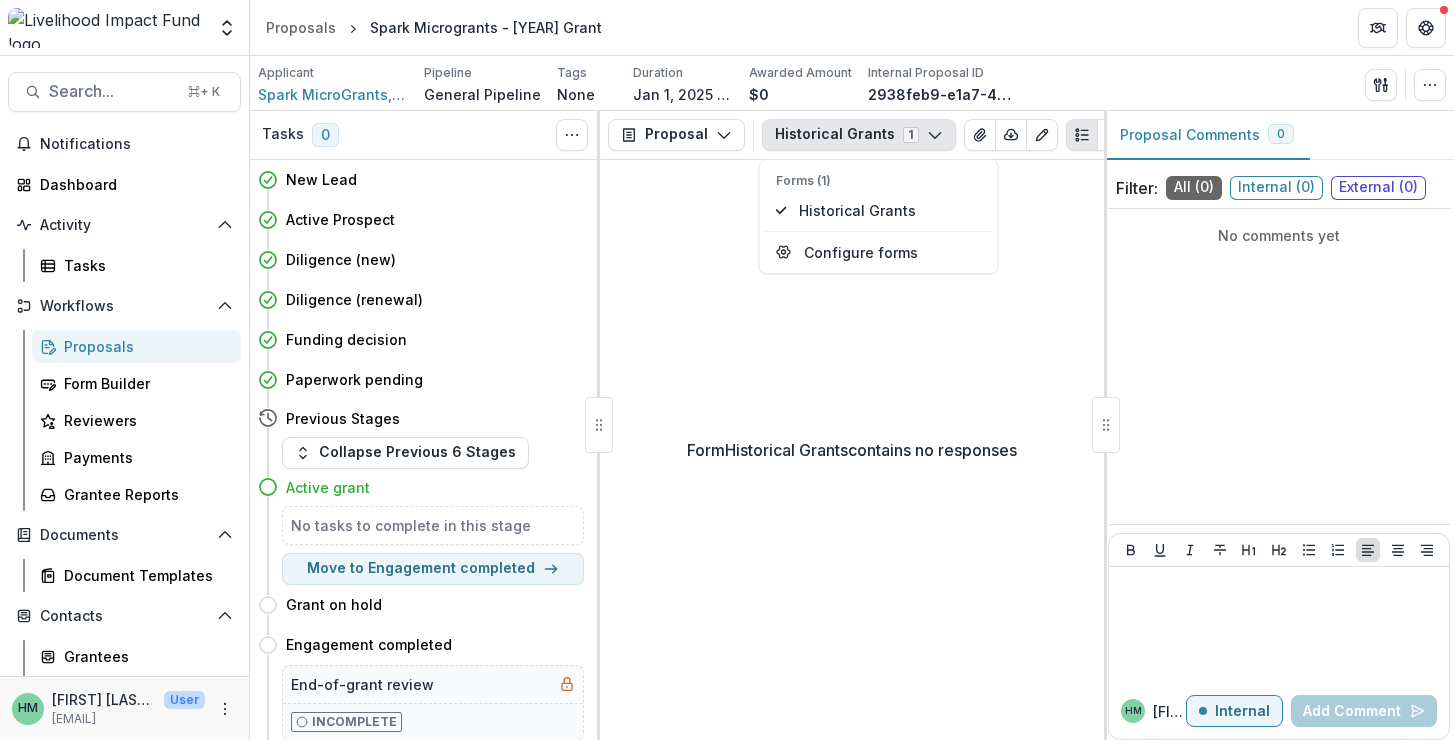 click on "Form Historical Grants contains no responses" at bounding box center [852, 450] 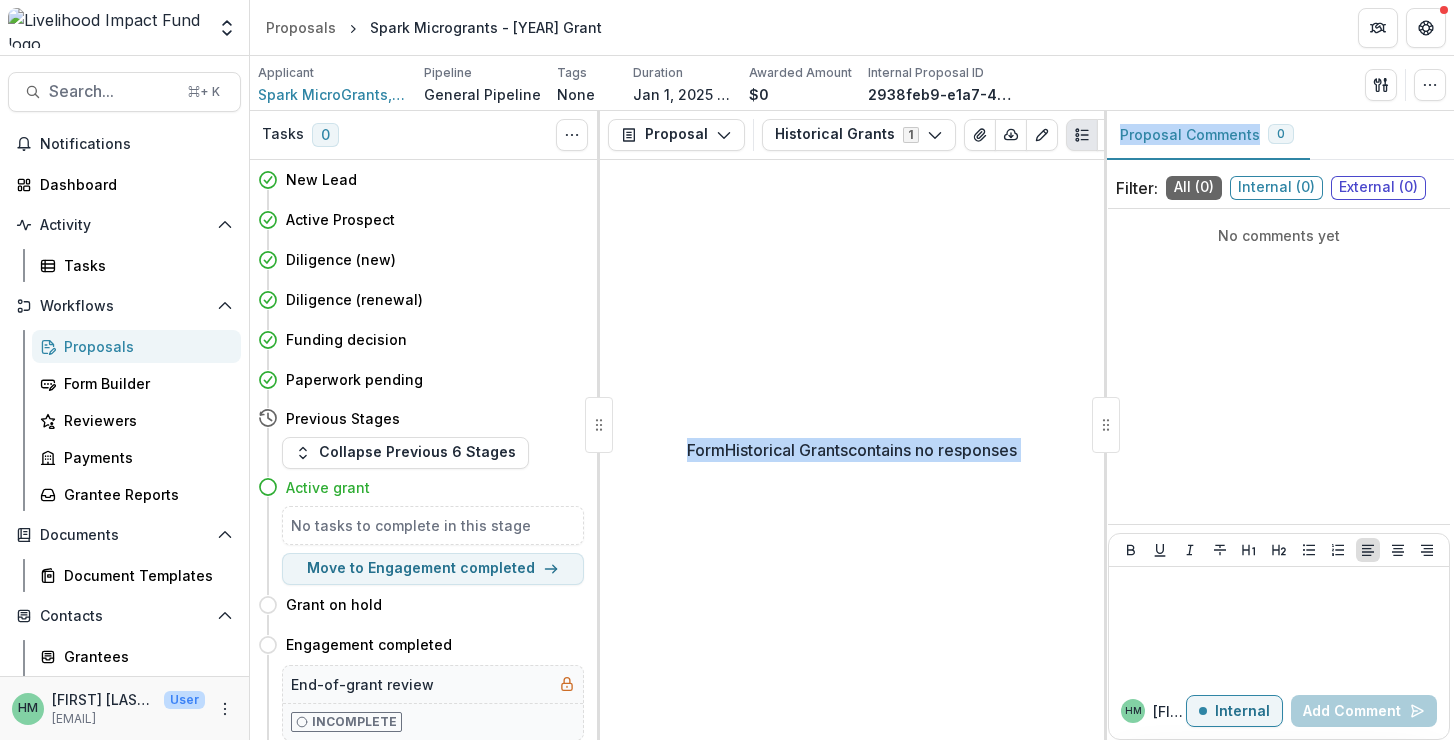 scroll, scrollTop: 0, scrollLeft: 9, axis: horizontal 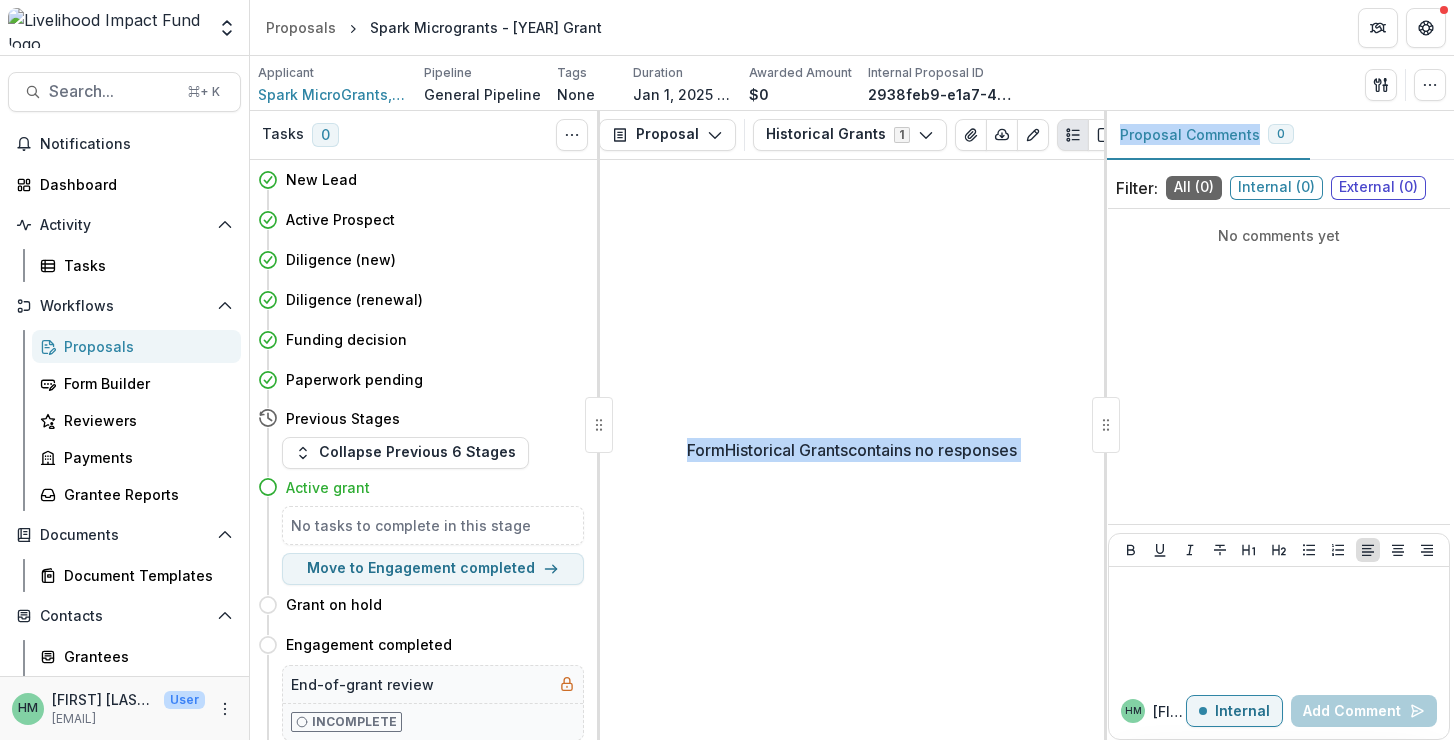drag, startPoint x: 1058, startPoint y: 157, endPoint x: 1110, endPoint y: 161, distance: 52.153618 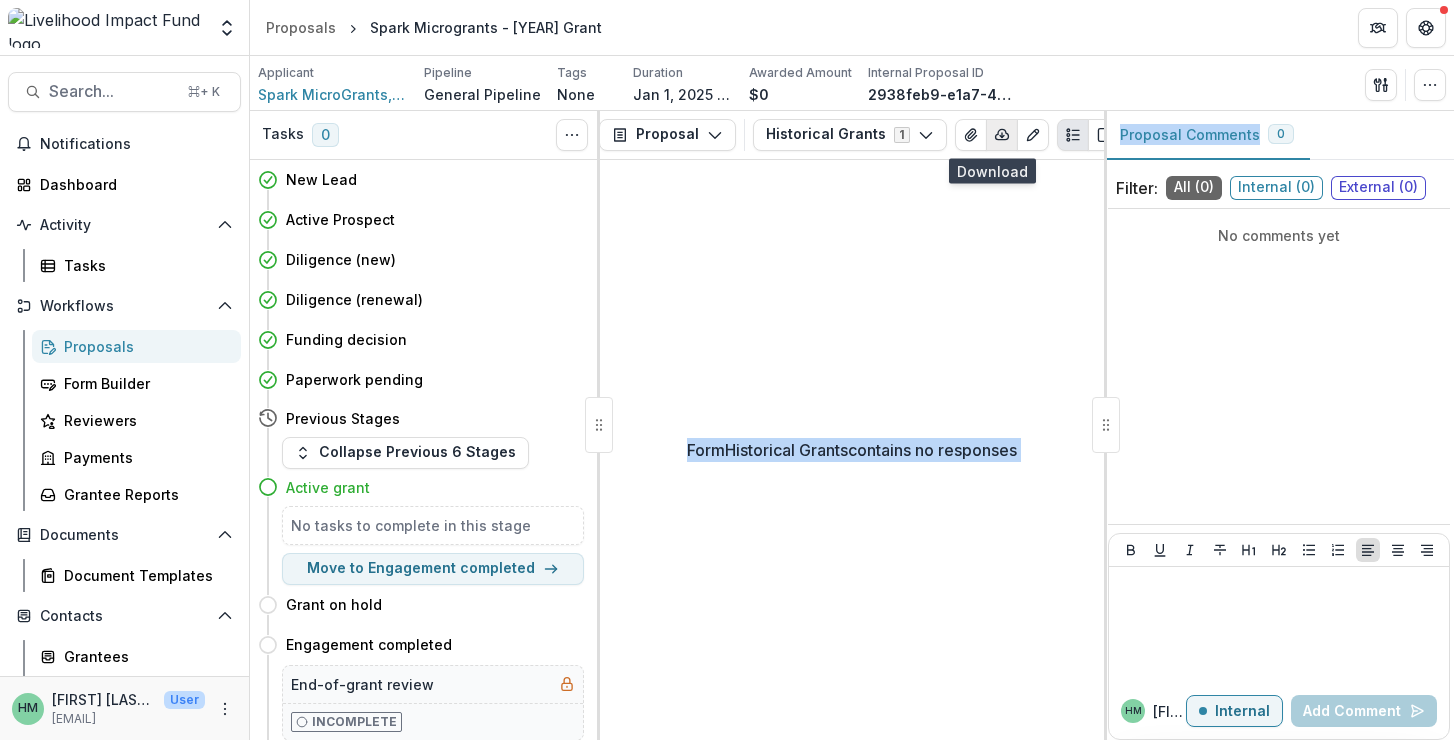 click 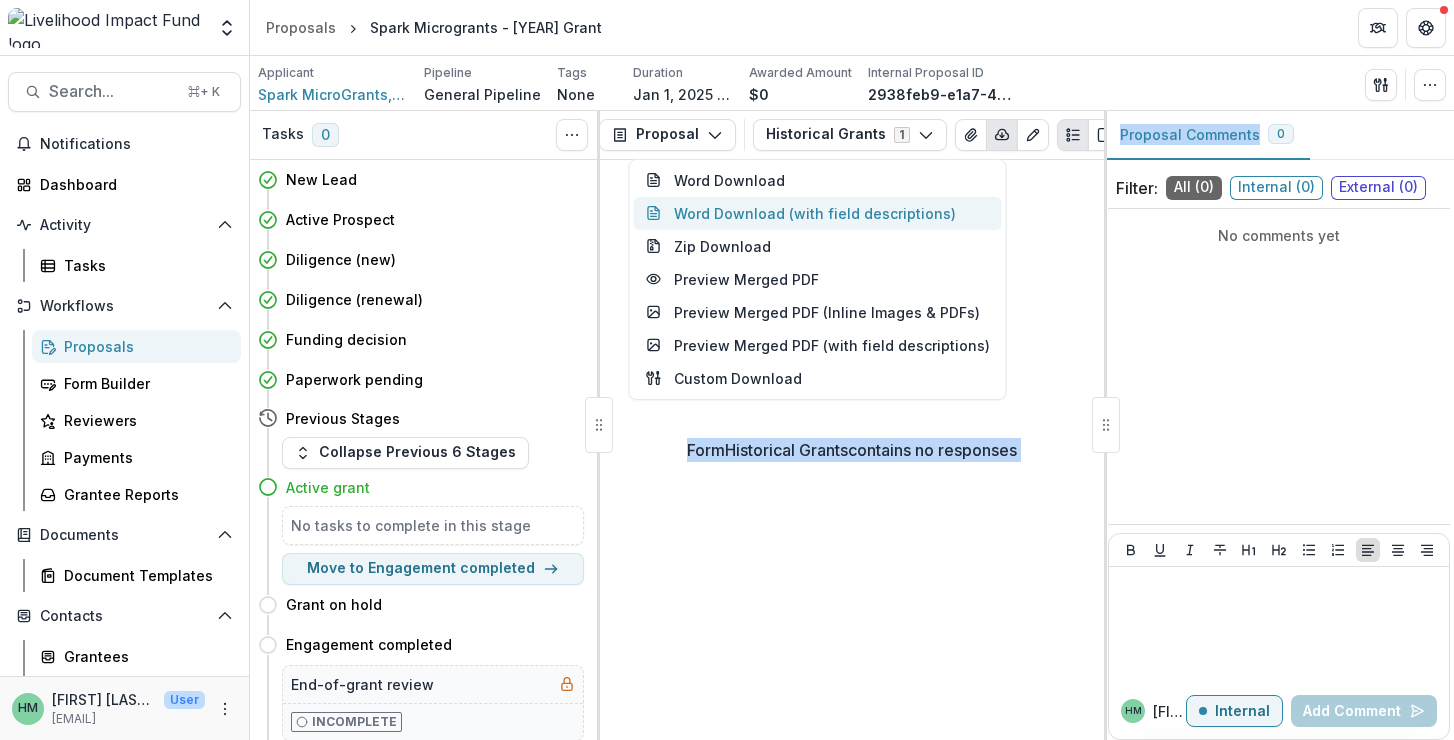 click on "Word Download (with field descriptions)" at bounding box center [818, 213] 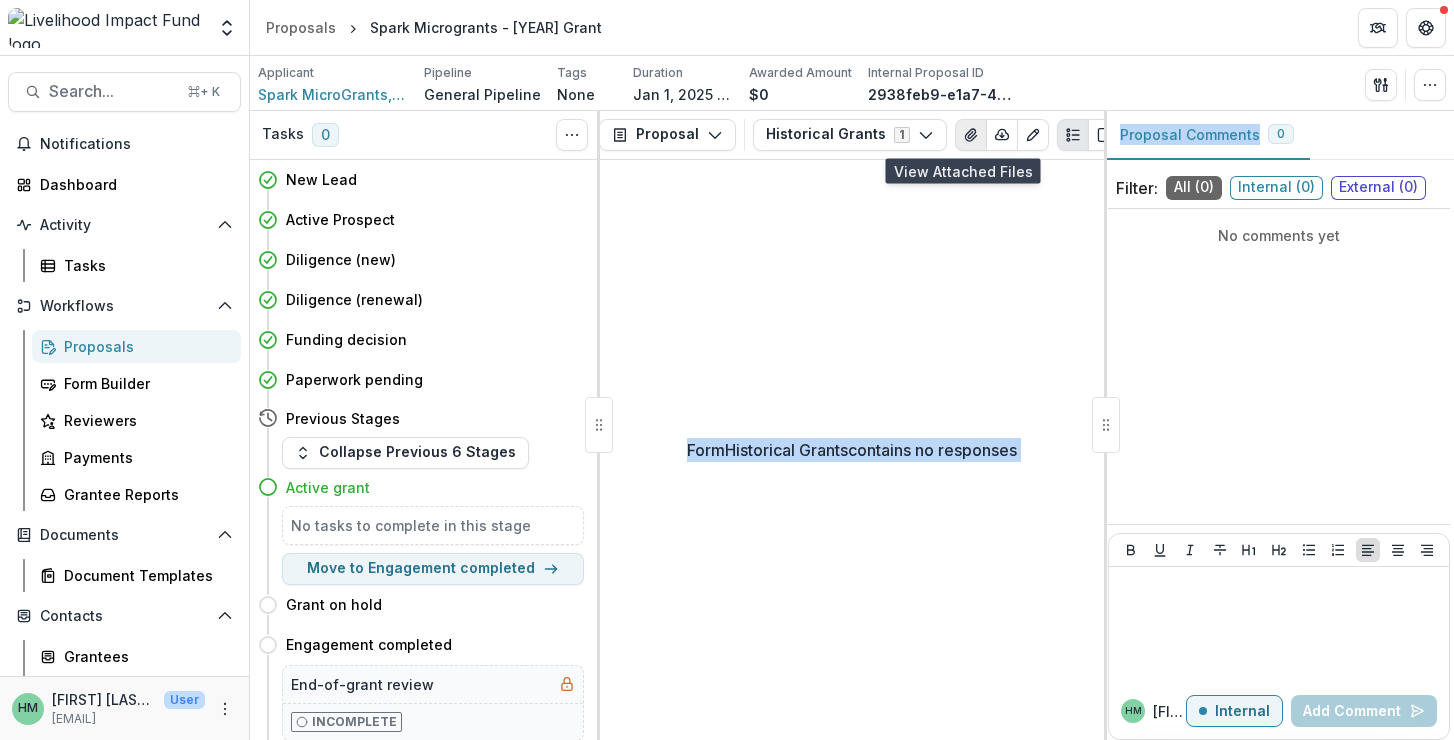 click at bounding box center (971, 135) 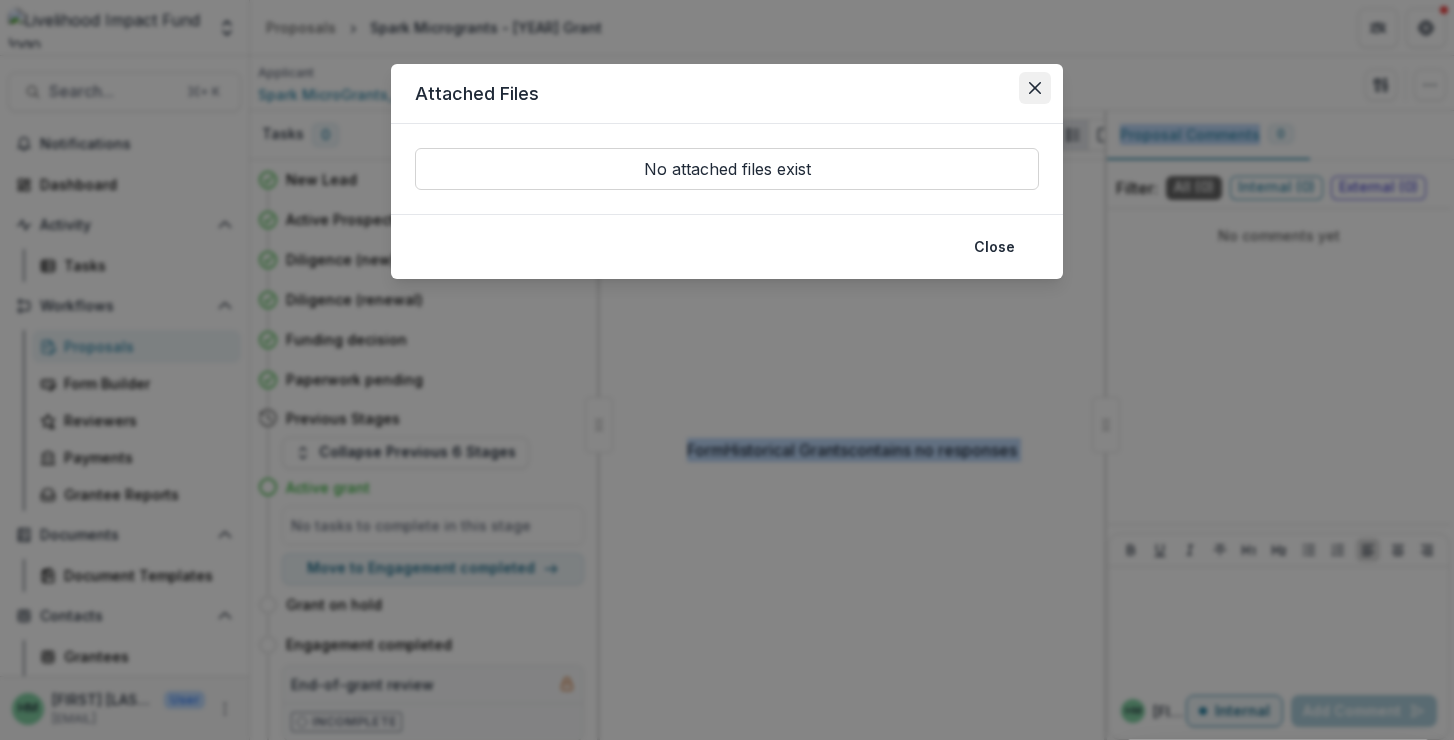 click 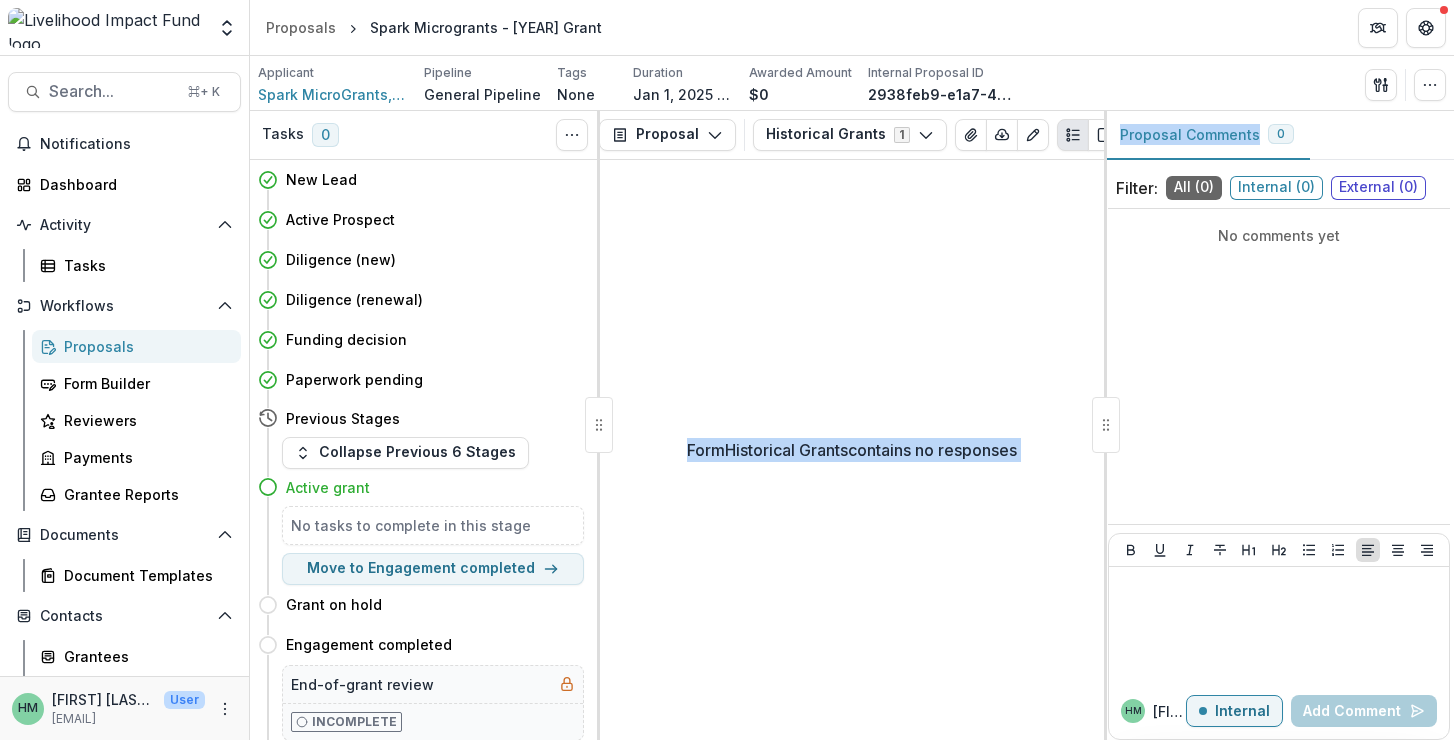 scroll, scrollTop: 9, scrollLeft: 0, axis: vertical 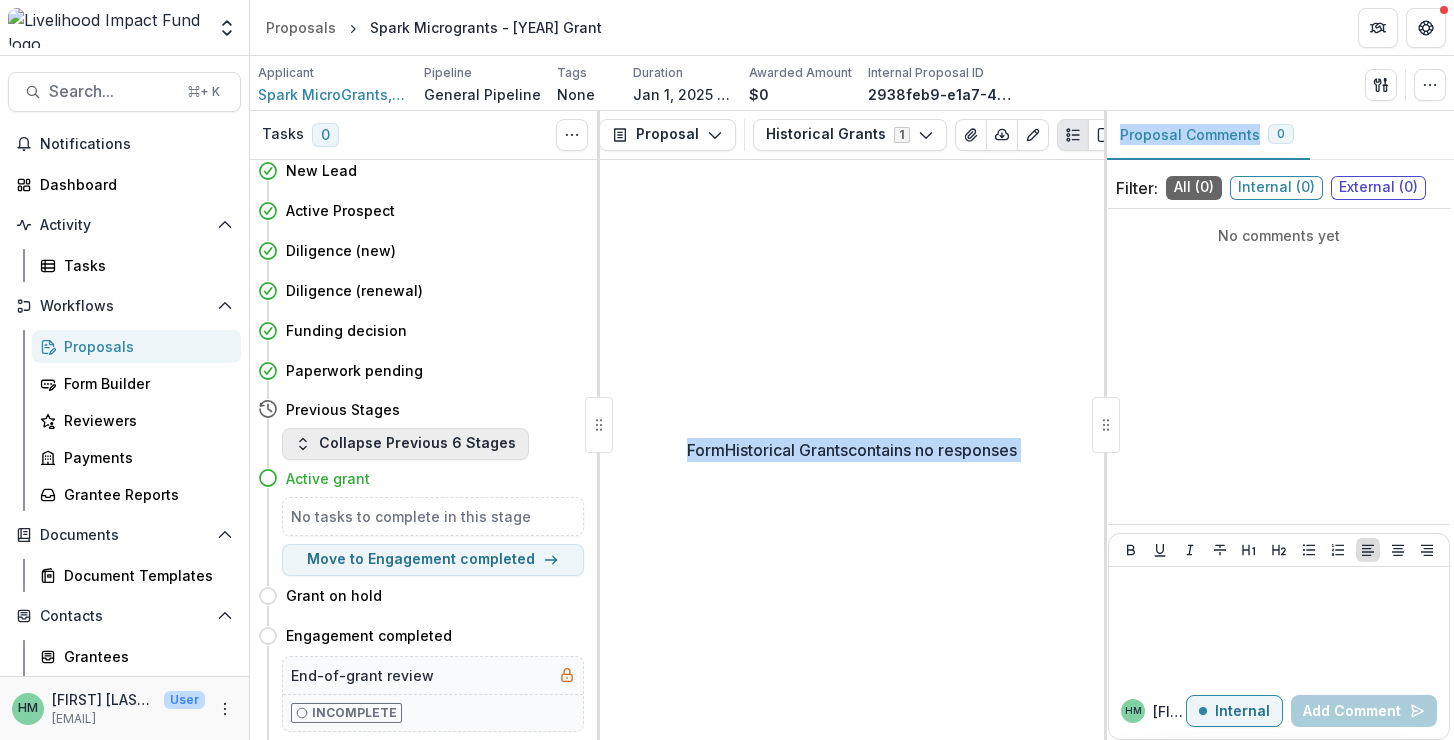 click on "Collapse Previous 6 Stages" at bounding box center (405, 444) 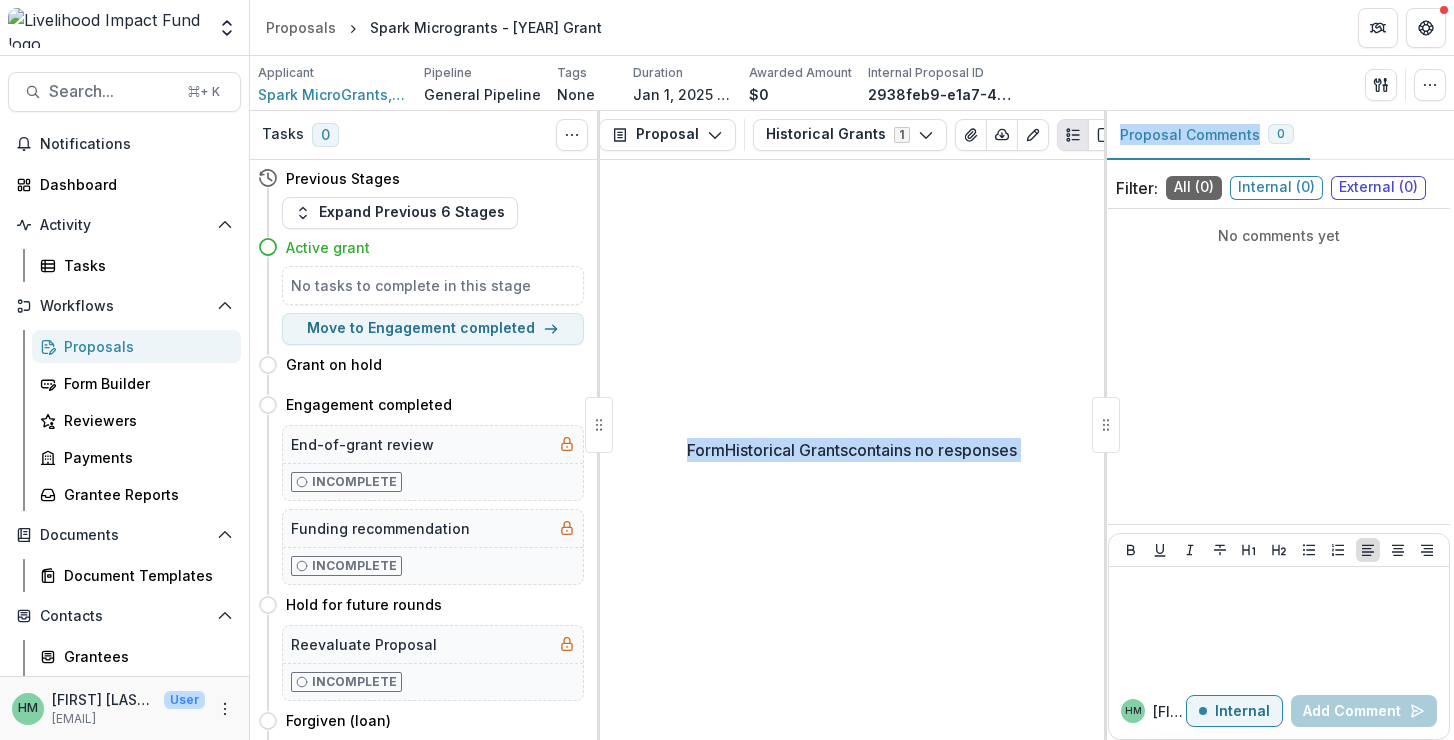 scroll, scrollTop: 0, scrollLeft: 0, axis: both 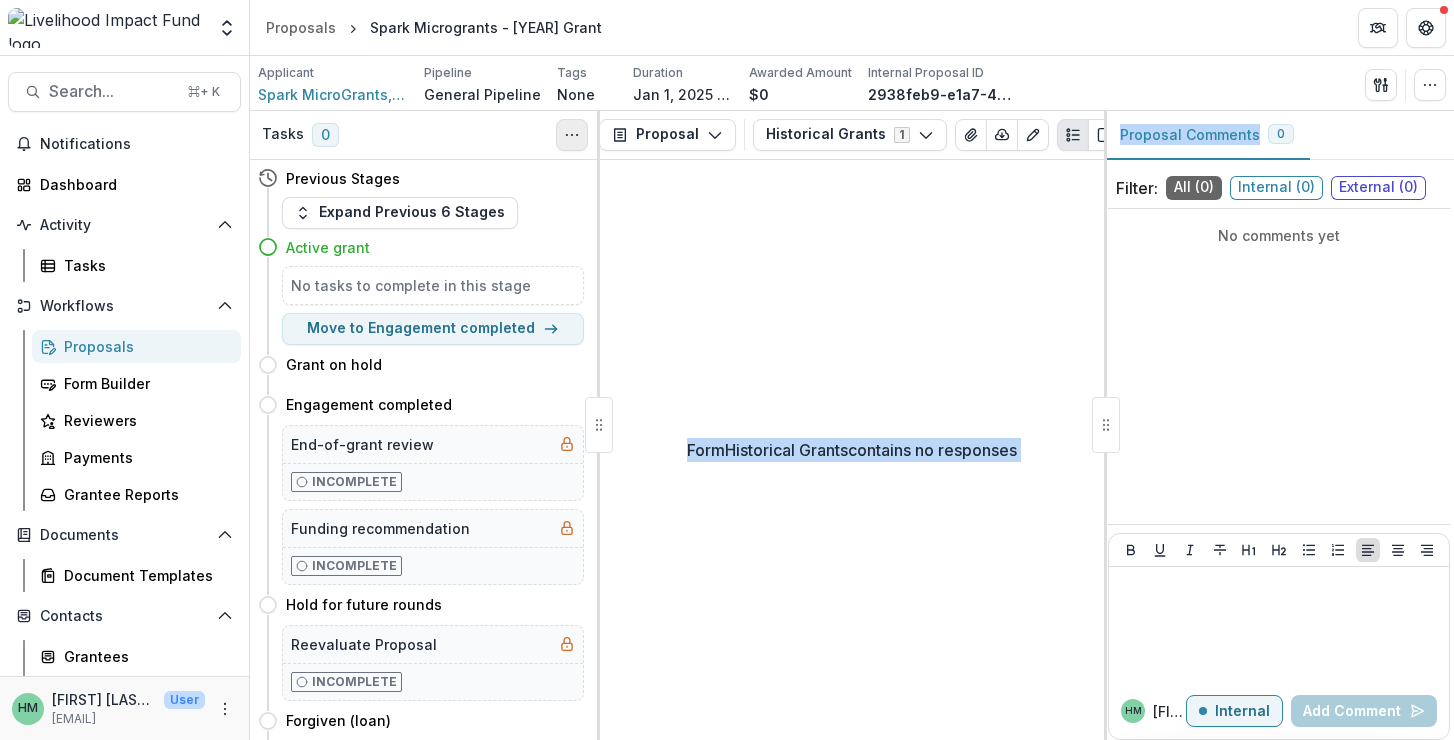 click 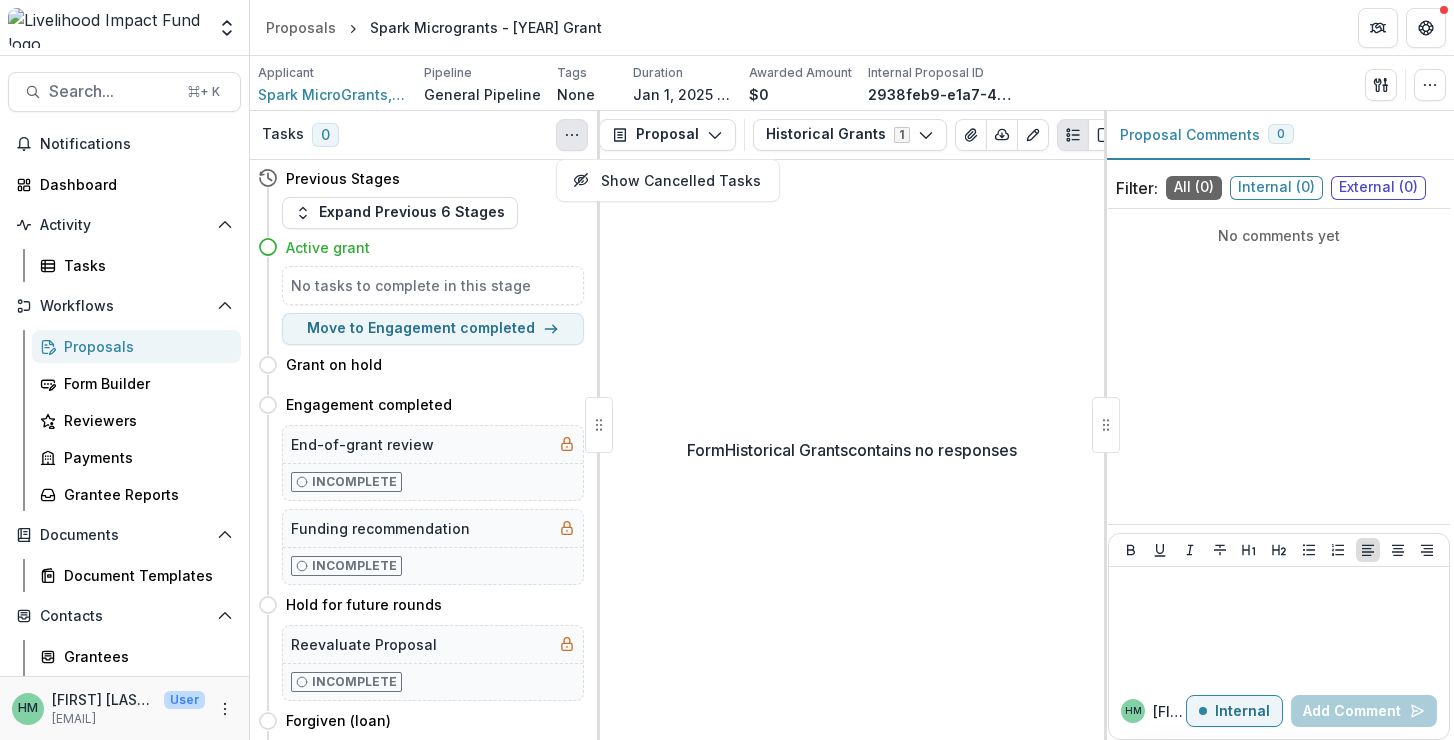 click on "Form Historical Grants contains no responses" at bounding box center [852, 450] 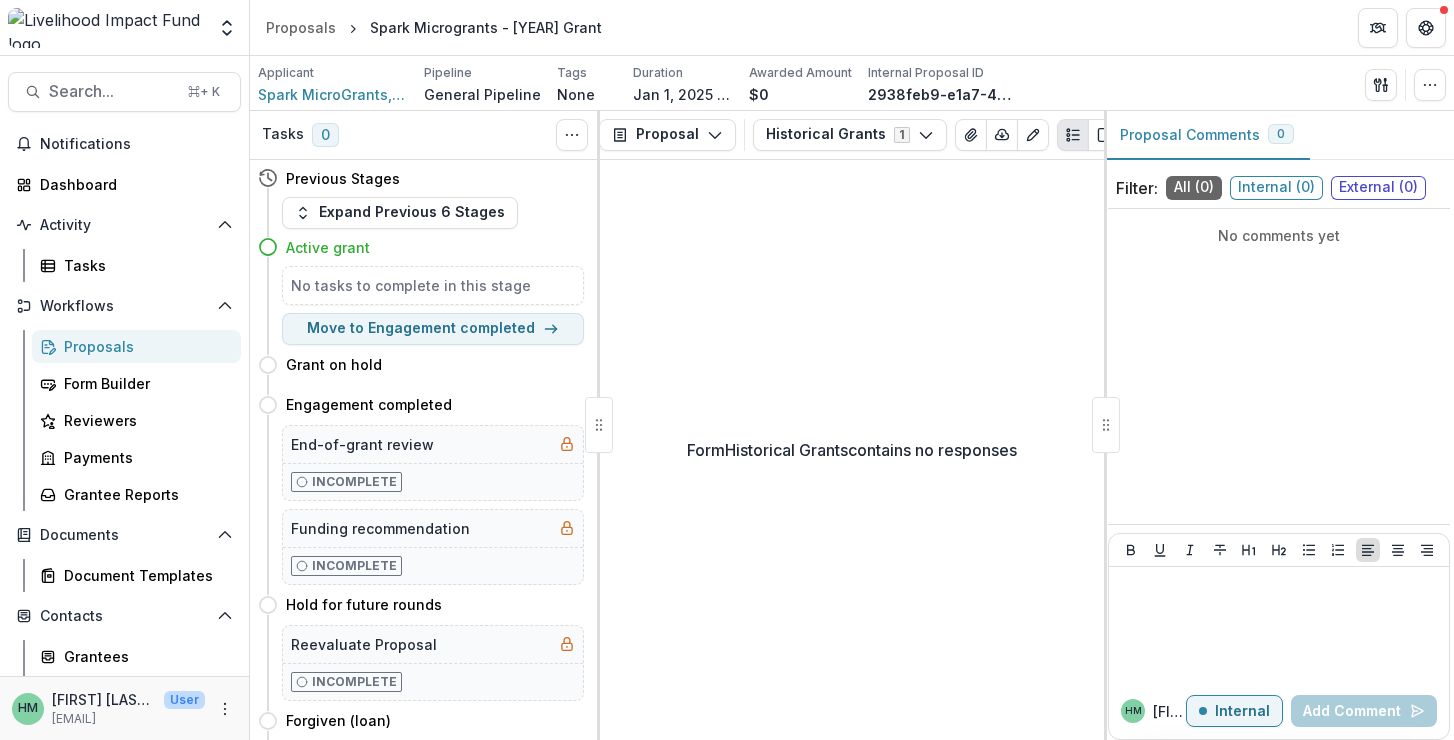 scroll, scrollTop: 0, scrollLeft: 0, axis: both 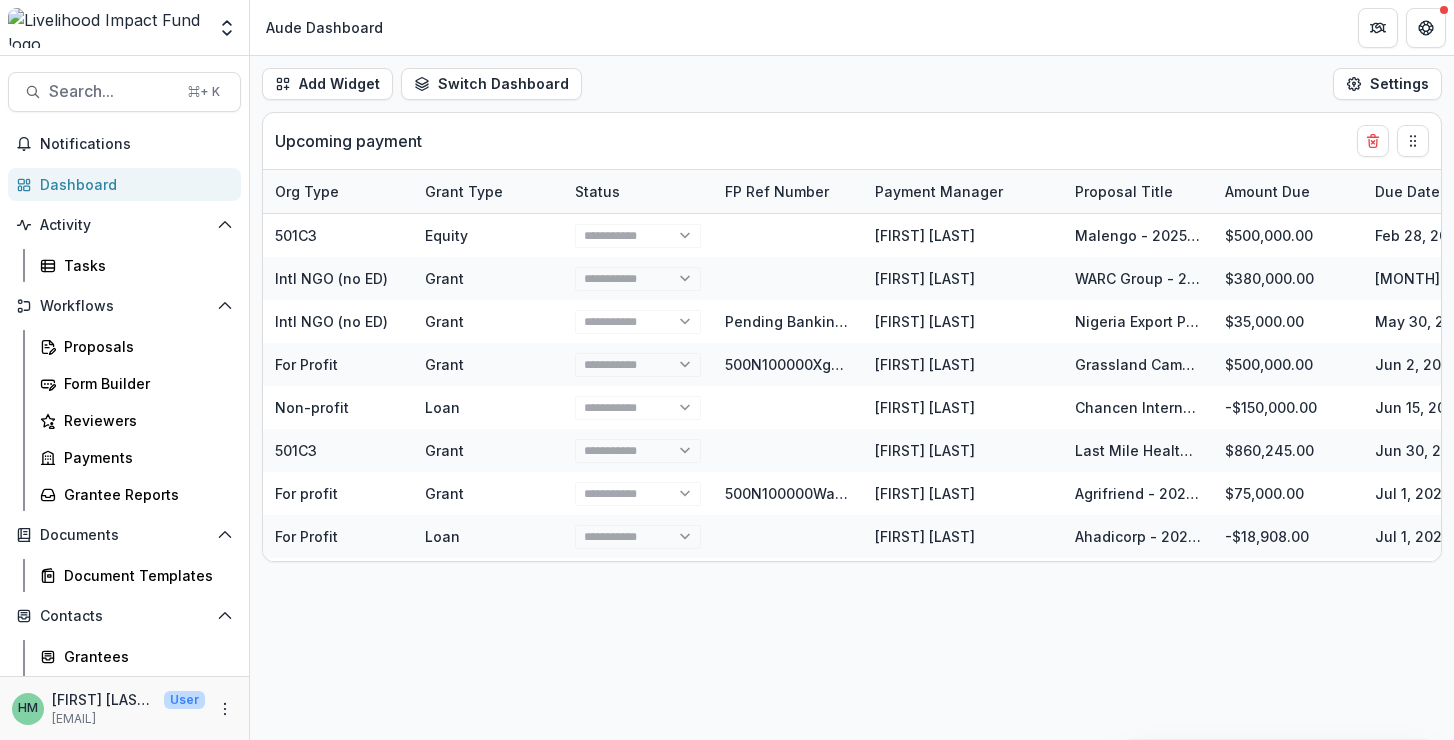 select on "******" 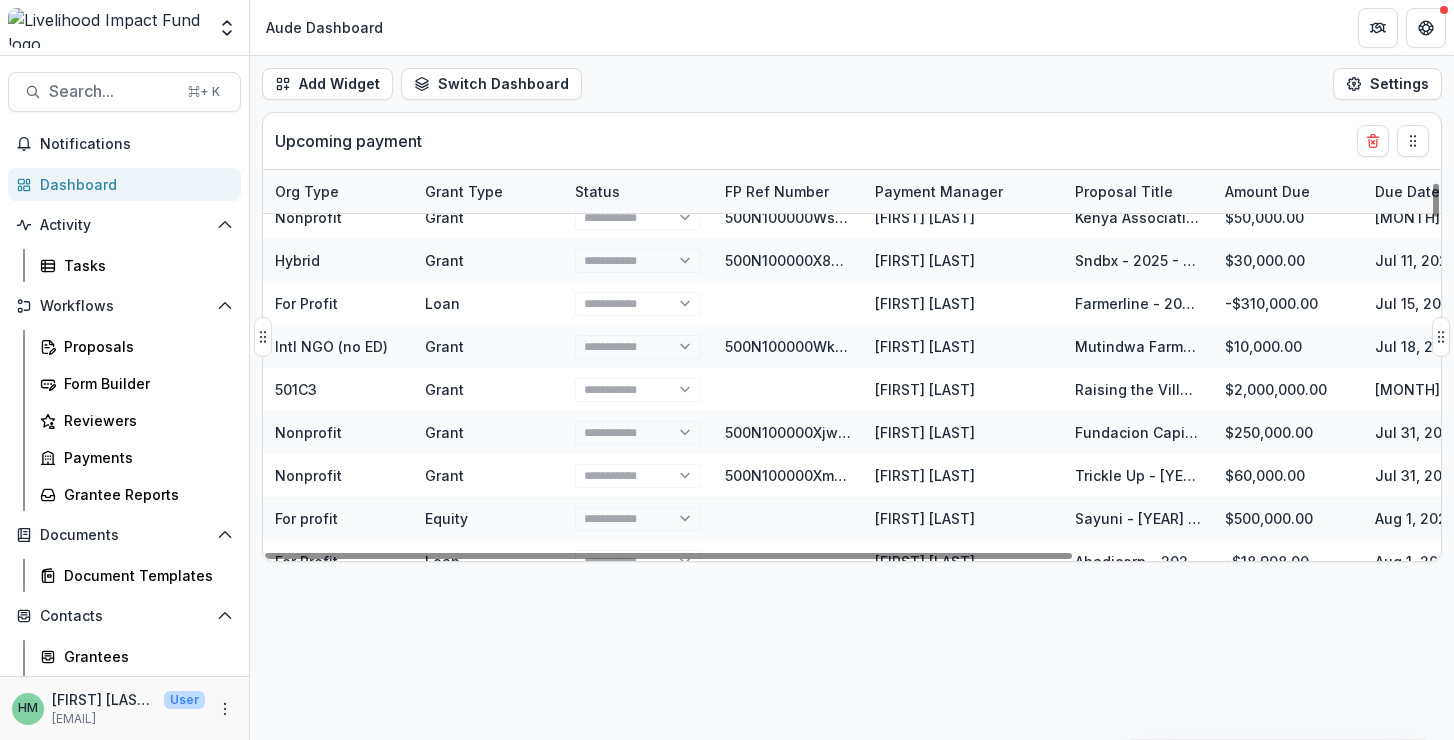 scroll, scrollTop: 363, scrollLeft: 0, axis: vertical 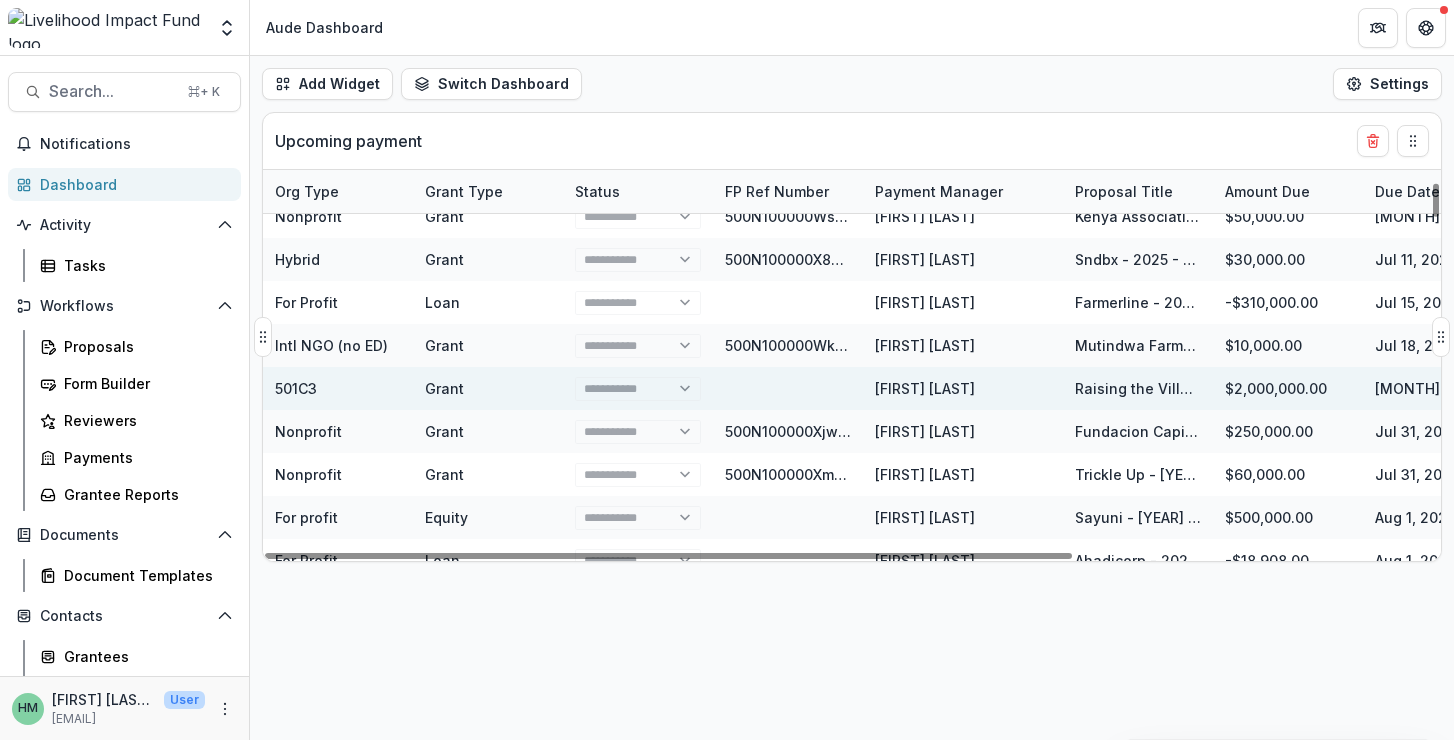select on "******" 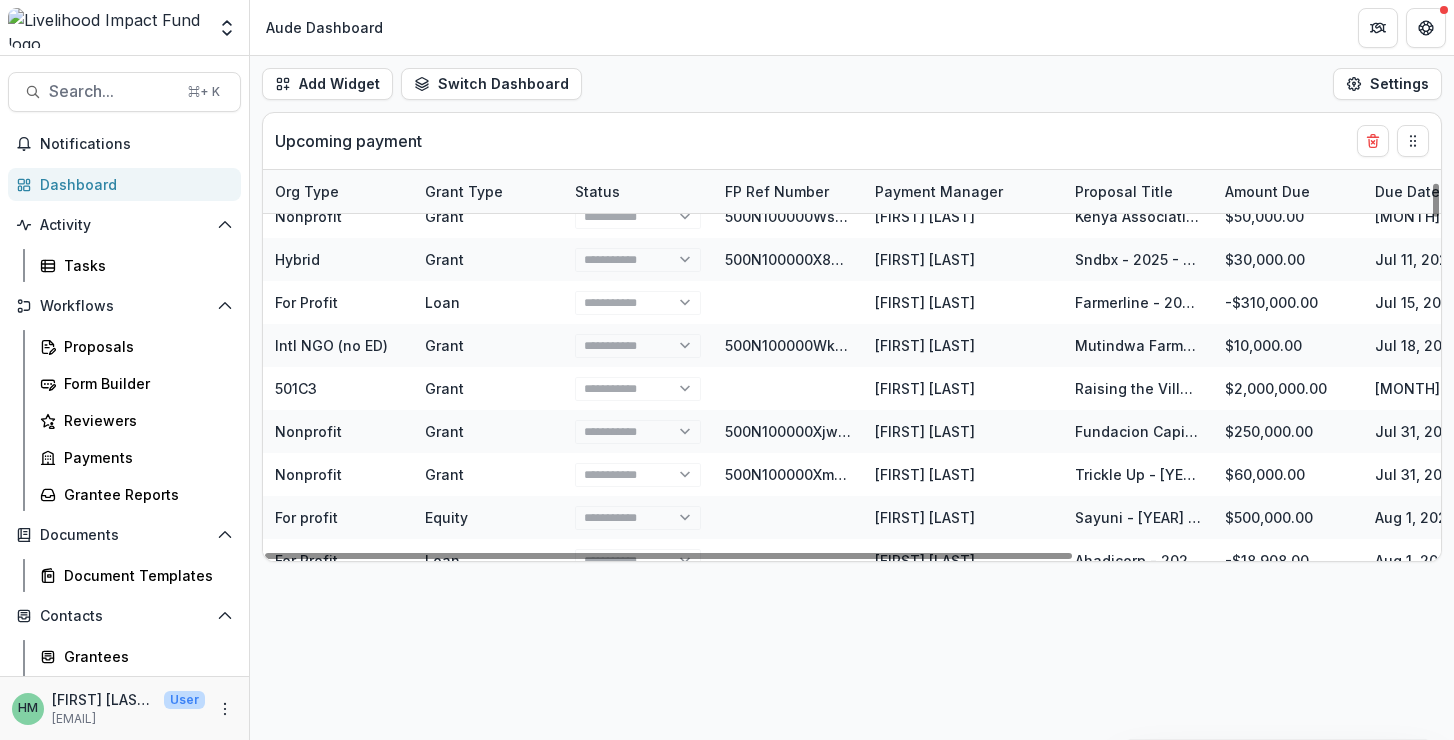 select on "******" 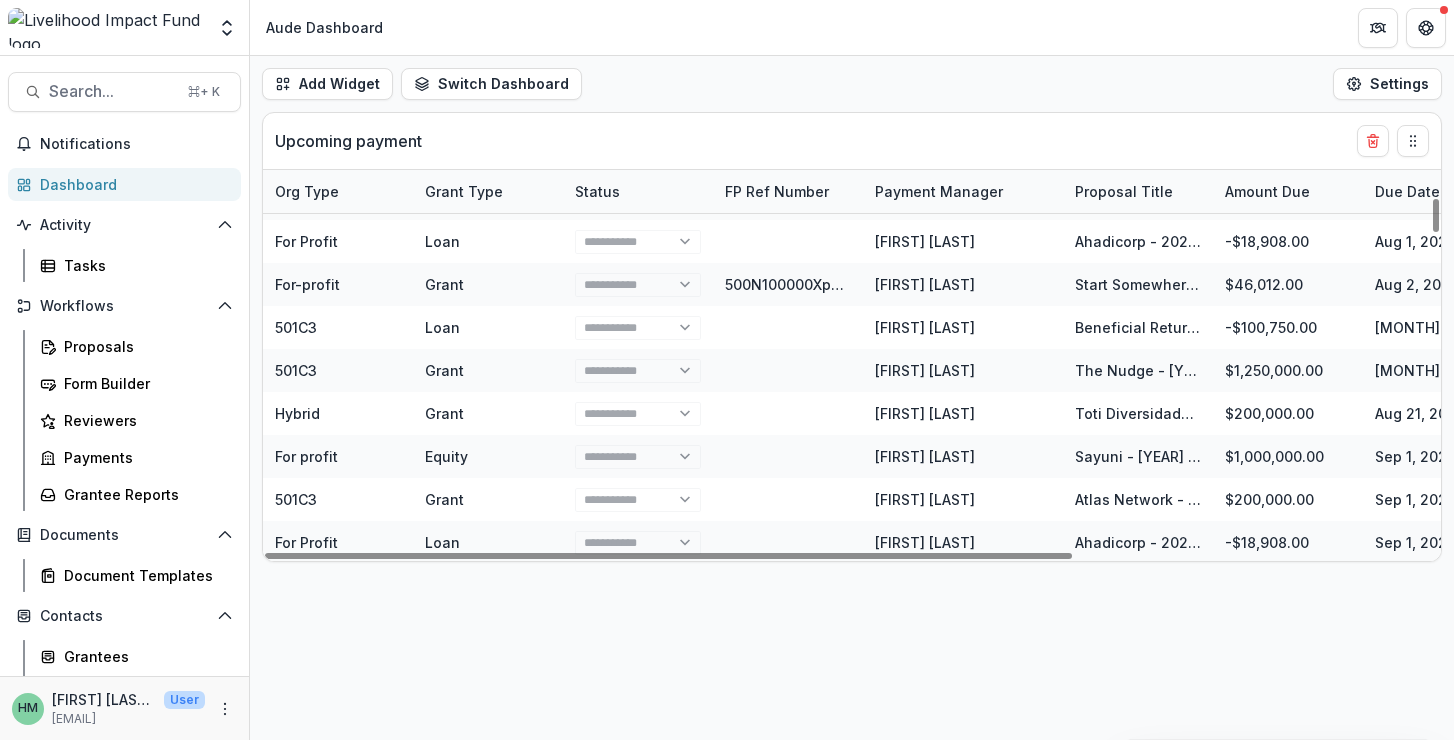 scroll, scrollTop: 923, scrollLeft: 0, axis: vertical 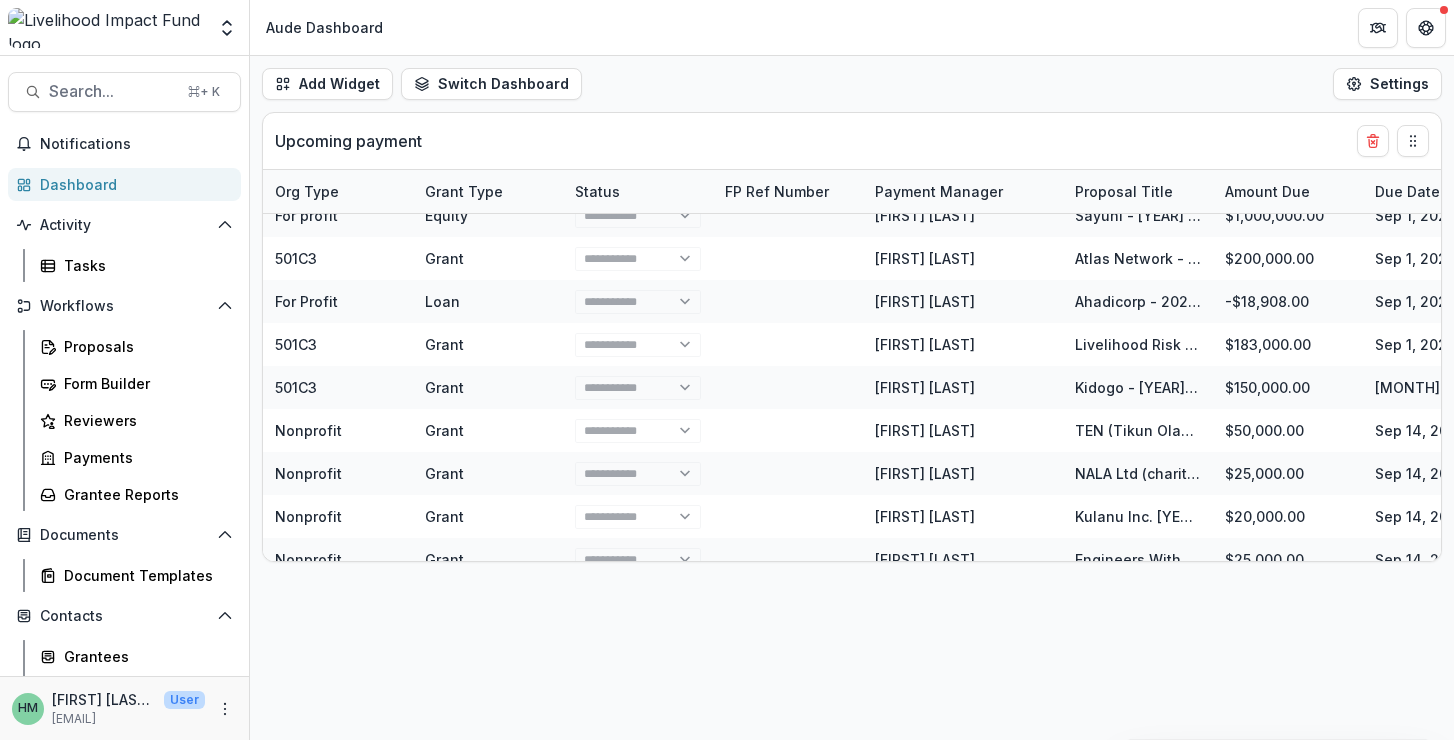 select on "******" 